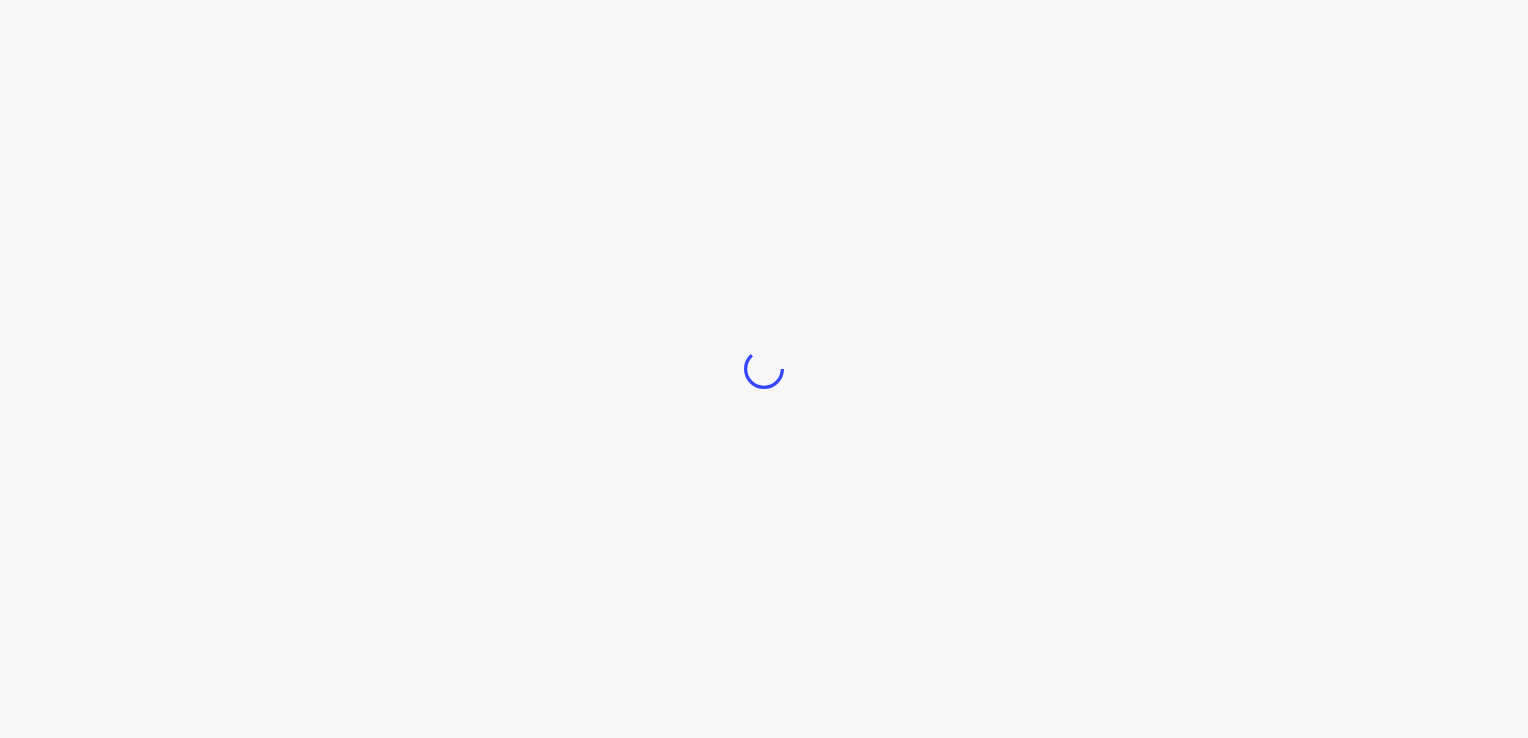 scroll, scrollTop: 0, scrollLeft: 0, axis: both 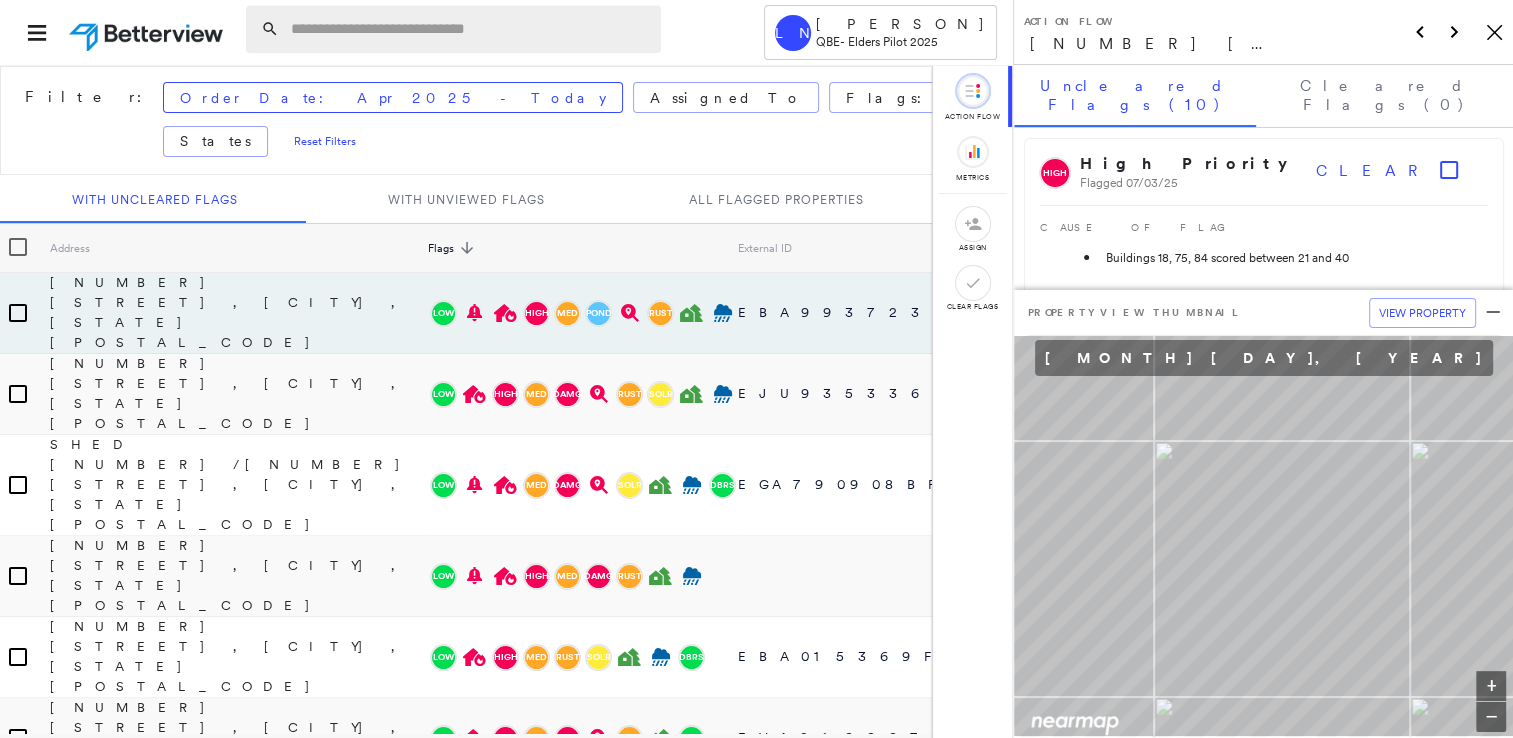 click at bounding box center [470, 29] 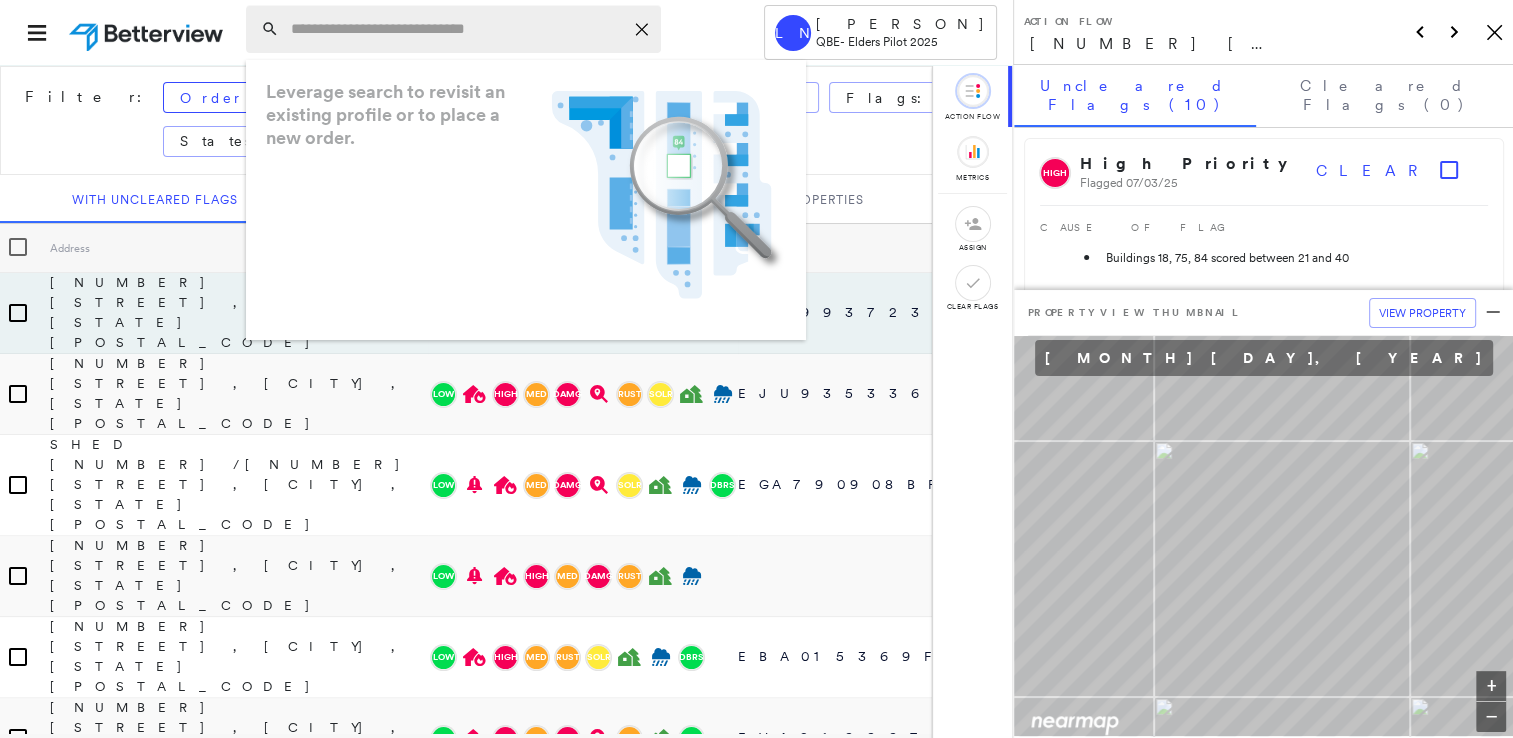 paste on "**********" 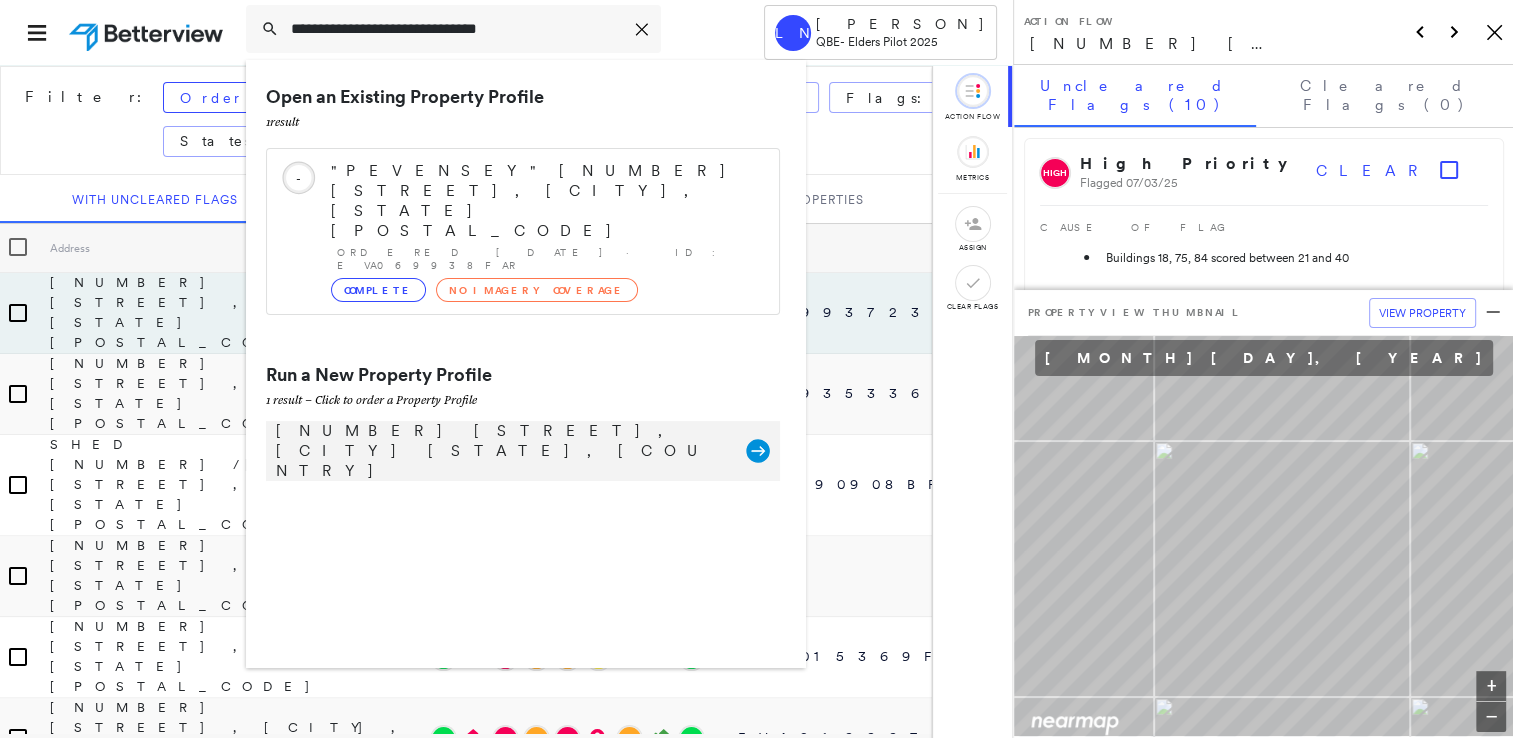 type on "**********" 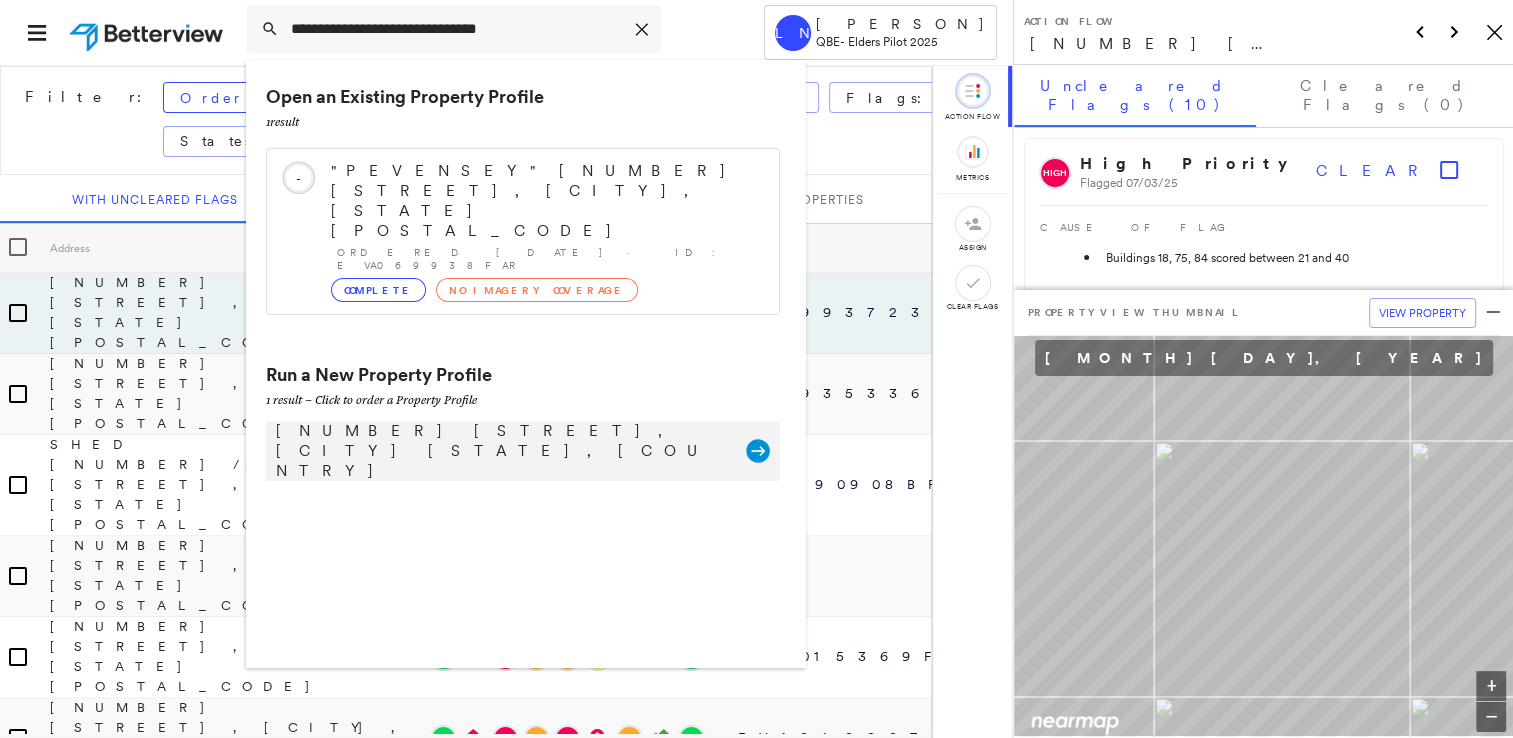 click on "[NUMBER] [STREET], [CITY] [STATE], [COUNTRY] Group Created with Sketch." at bounding box center [523, 451] 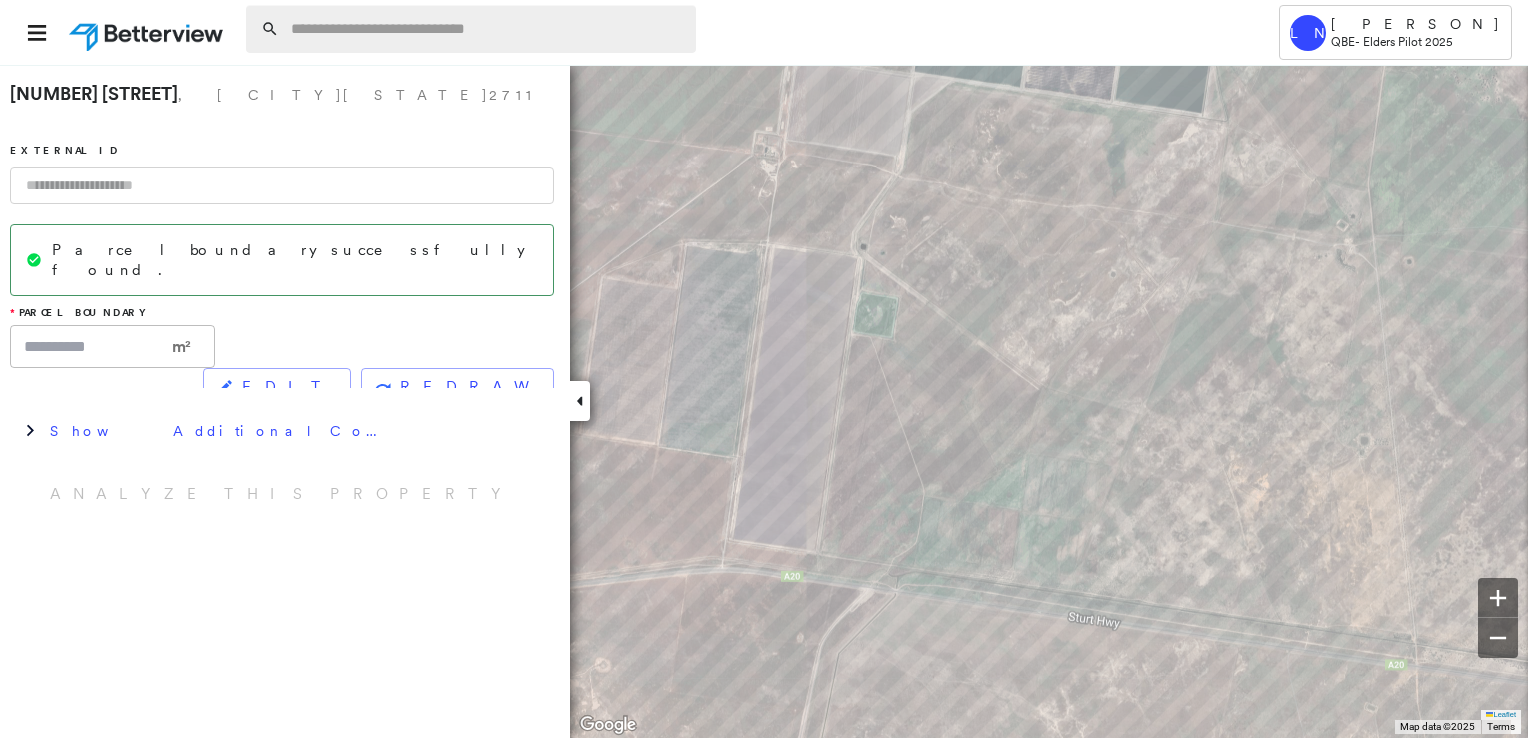 click at bounding box center (487, 29) 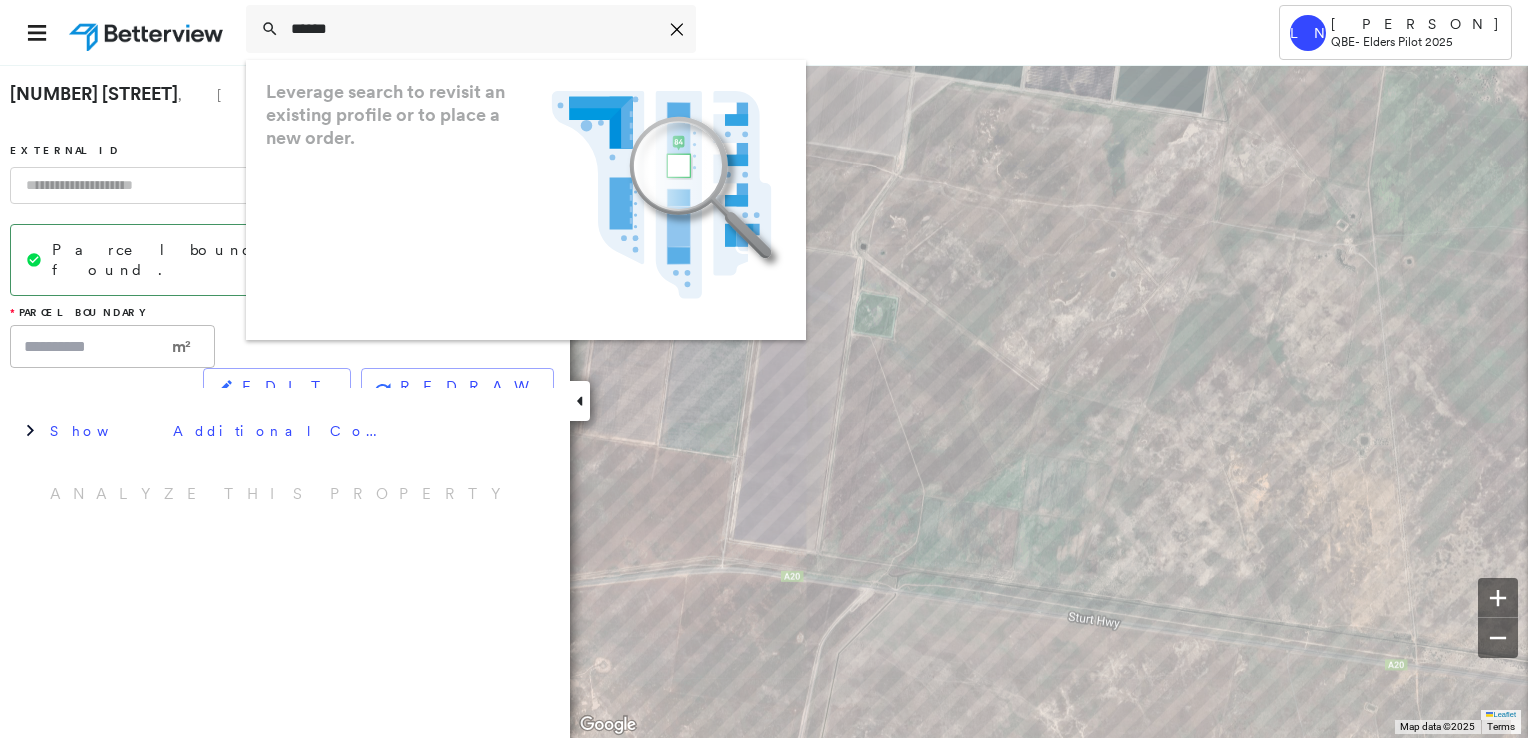 click on "Leverage search to revisit an existing profile or to place a new order. .landscape-no-results-icon_svg__cls-3{fill:#5bafe7}.landscape-no-results-icon_svg__cls-4{fill:#90c5ee}.landscape-no-results-icon_svg__cls-12{fill:#33a4e3}.landscape-no-results-icon_svg__cls-13{fill:#fff}.landscape-no-results-icon_svg__cls-15{opacity:.3;mix-blend-mode:multiply}.landscape-no-results-icon_svg__cls-17{fill:#00a74f}" at bounding box center (526, 200) 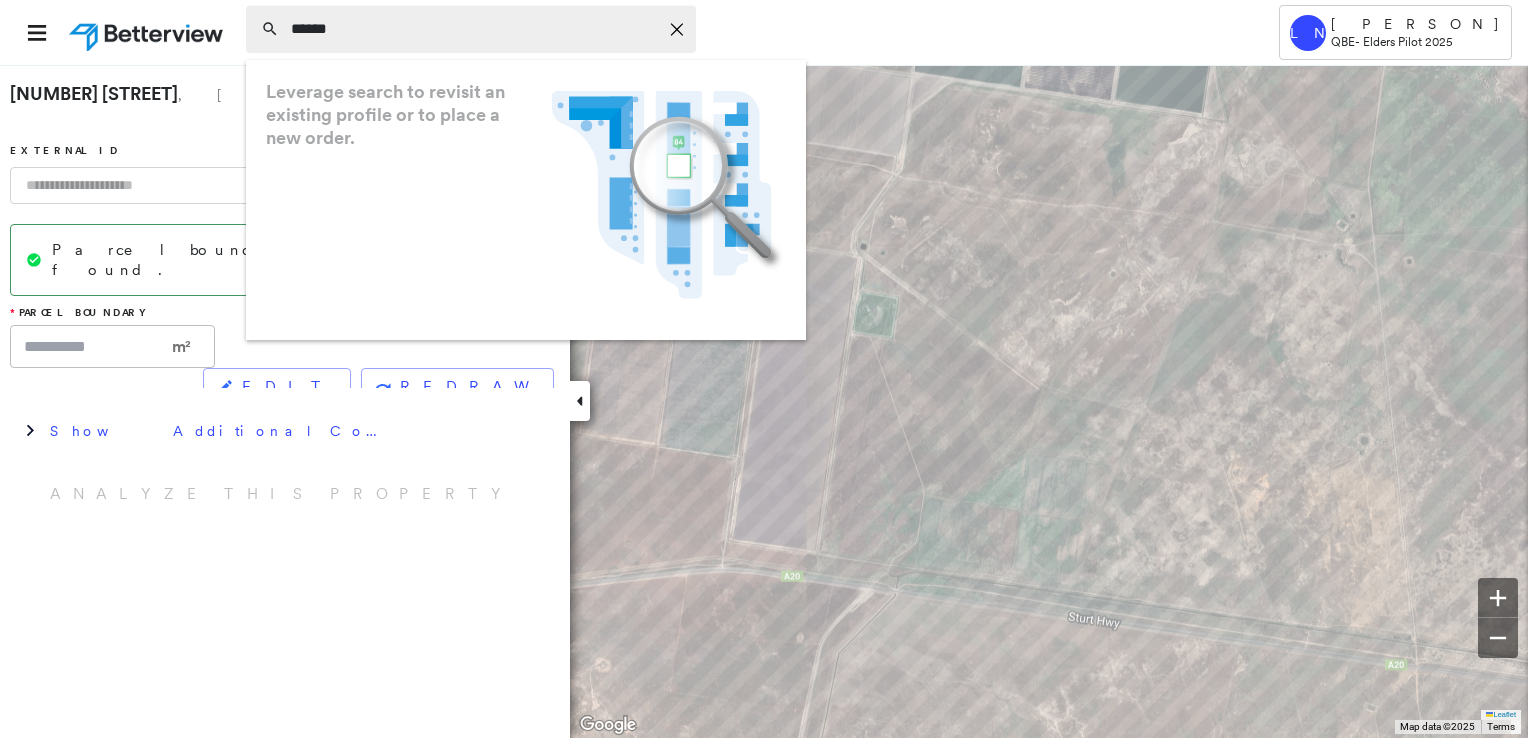 click on "******" at bounding box center [474, 29] 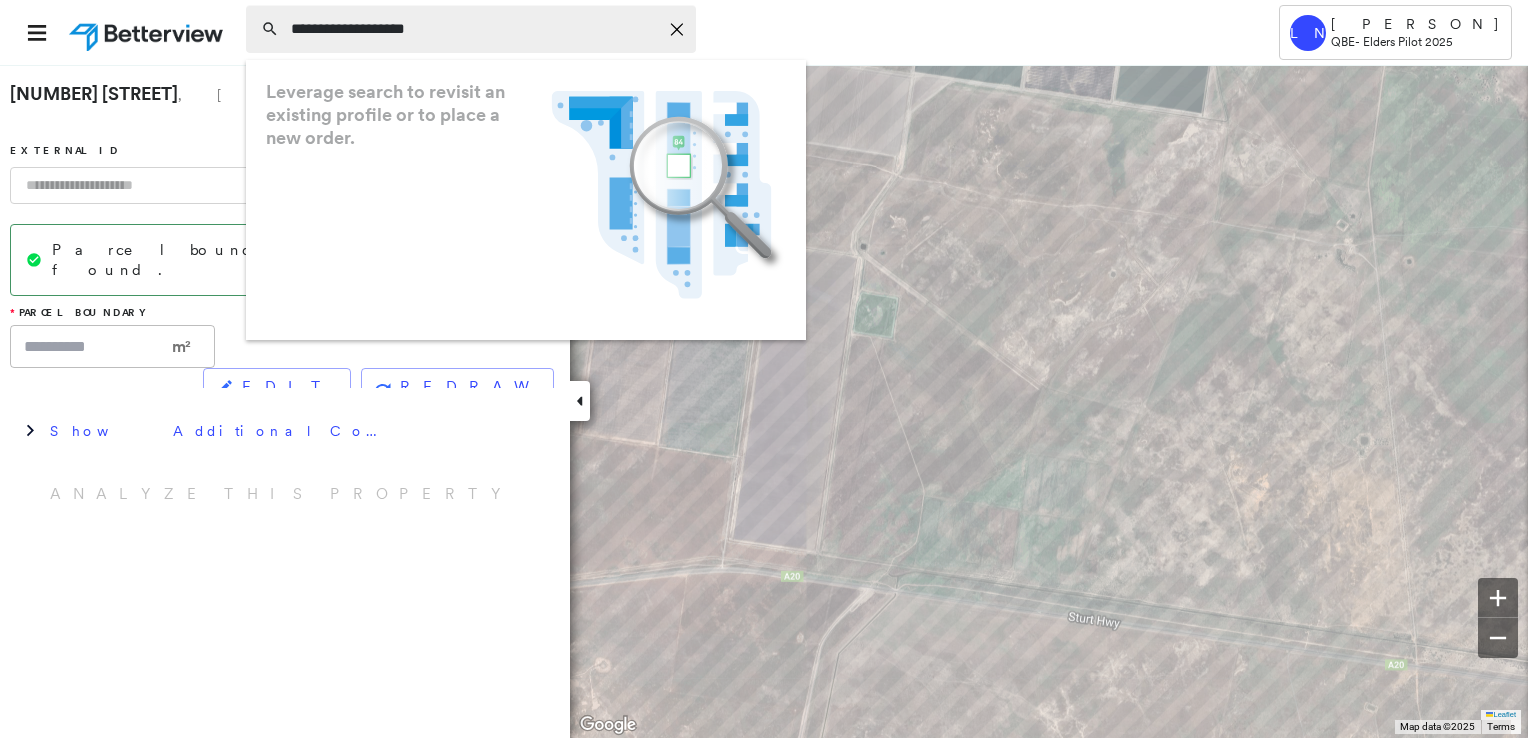 type on "**********" 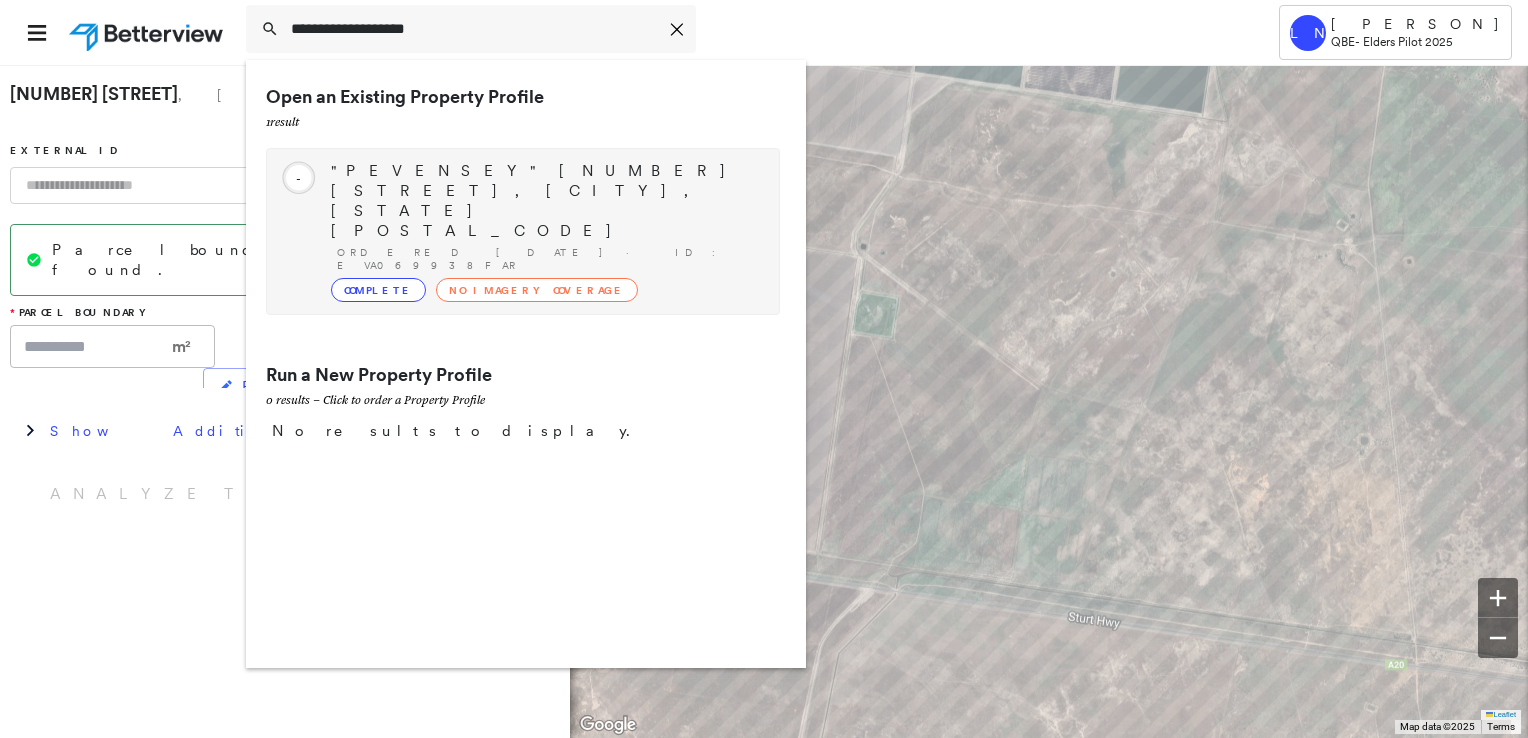 click on ""PEVENSEY" [NUMBER] [STREET], [CITY], [STATE] [POSTAL_CODE]" at bounding box center [545, 201] 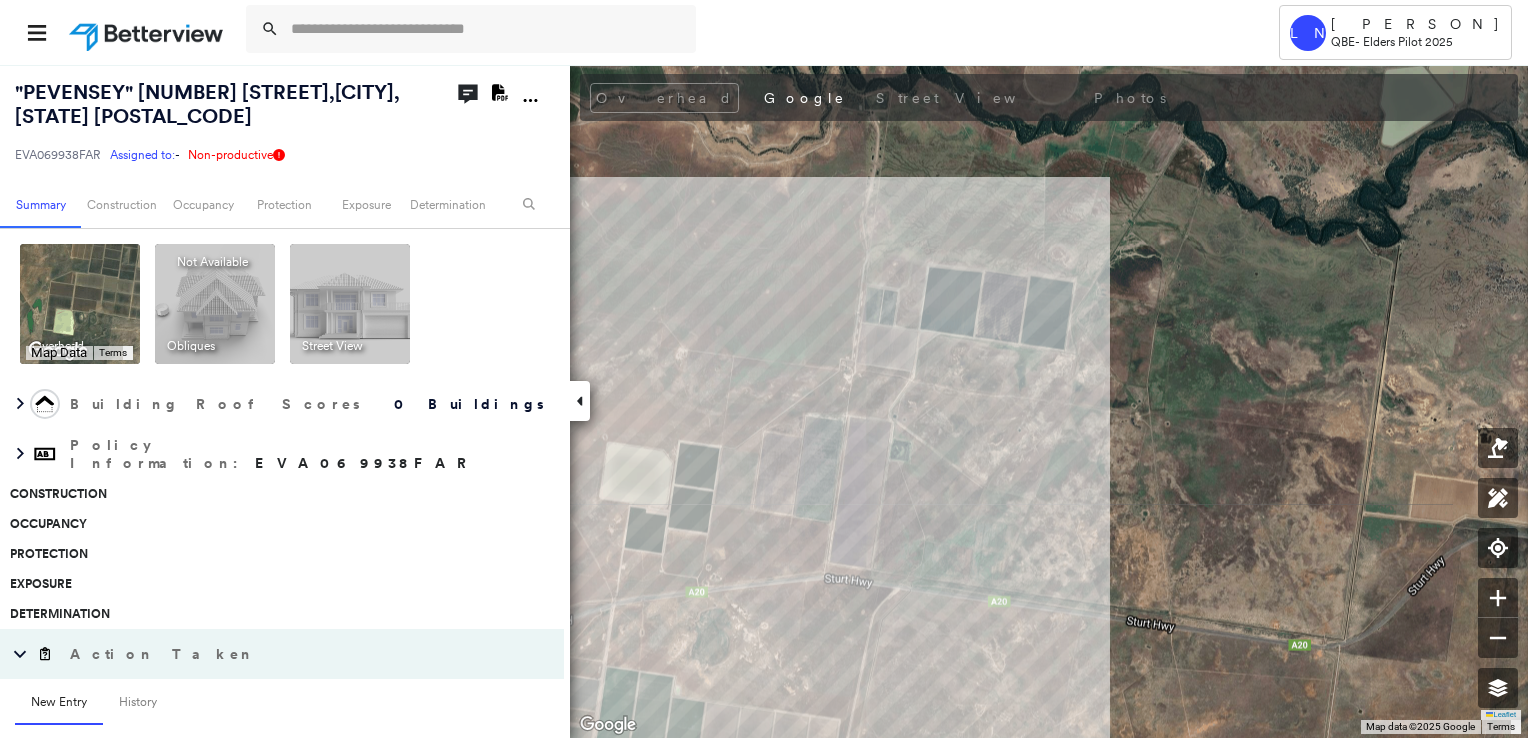 click on ""PEVENSEY" [NUMBER] [STREET],  [CITY], [STATE] [POSTAL_CODE] EVA069938FAR Assigned to:  - Assigned to:  - EVA069938FAR Assigned to:  - Non-productive  Open Comments Download PDF Report Summary Construction Occupancy Protection Exposure Determination Overhead Keyboard shortcuts Map Data Map data ©[YEAR] Google Map data ©[YEAR] Google 5 km  Click to toggle between metric and imperial units Terms Report a map error To navigate the map with touch gestures double-tap and hold your finger on the map, then drag the map. To navigate, press the arrow keys. Keyboard shortcuts Map Data Map data ©[YEAR] Map data ©[YEAR] 5 km  Click to toggle between metric and imperial units Terms Report a map error To navigate the map with touch gestures double-tap and hold your finger on the map, then drag the map. To navigate, press the arrow keys. Obliques Not Available ; Street View Building Roof Scores 0 Buildings Policy Information :  EVA069938FAR Construction Occupancy Protection Exposure Determination Action Taken New Entry History General Save" at bounding box center [764, 401] 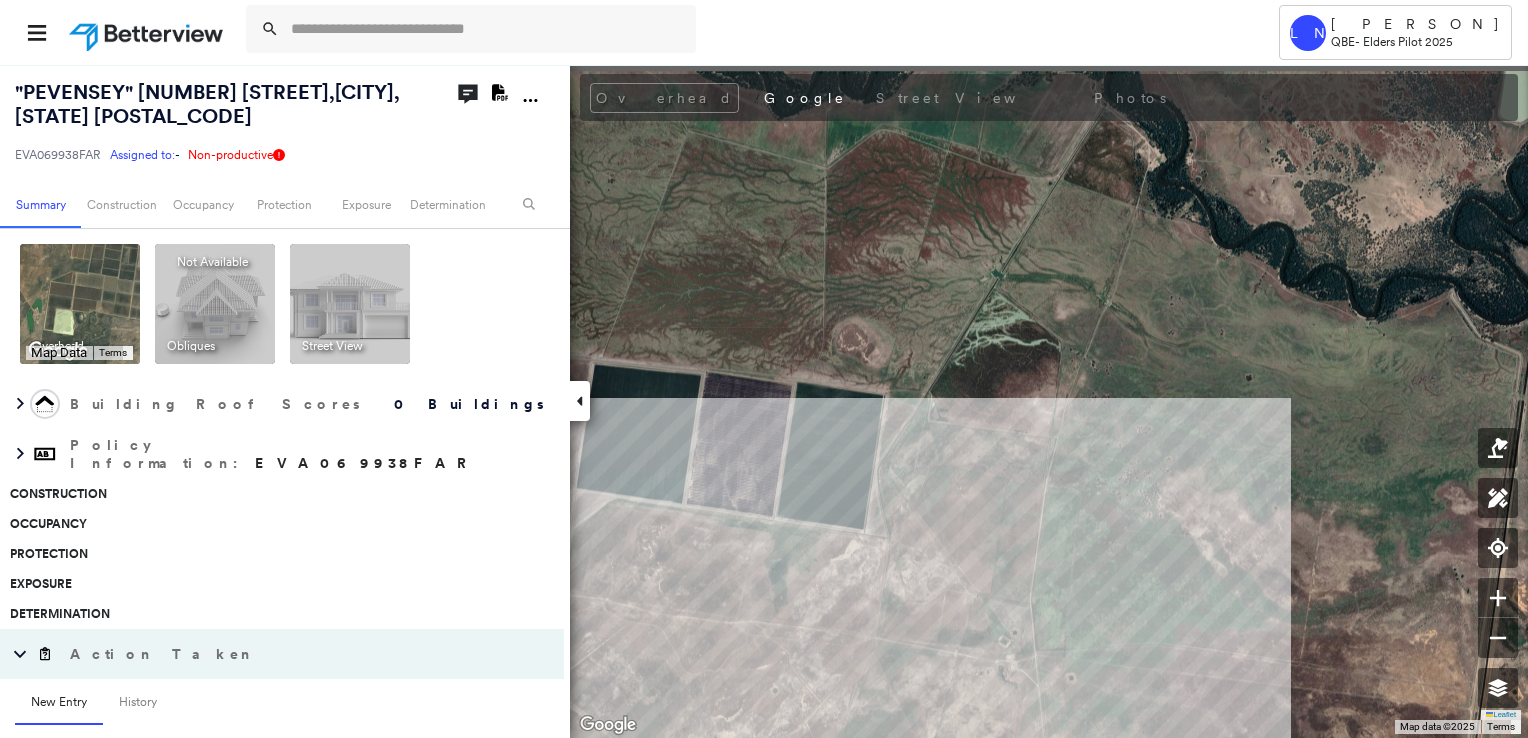 click on "Tower LN [PERSON] QBE  -   Elders Pilot [YEAR] "PEVENSEY" [NUMBER] [STREET],  [CITY], [STATE] [POSTAL_CODE] EVA069938FAR Assigned to:  - Assigned to:  - EVA069938FAR Assigned to:  - Non-productive  Open Comments Download PDF Report Summary Construction Occupancy Protection Exposure Determination Overhead Keyboard shortcuts Map Data Map data ©[YEAR] Google Map data ©[YEAR] Google 5 km  Click to toggle between metric and imperial units Terms Report a map error To navigate the map with touch gestures double-tap and hold your finger on the map, then drag the map. To navigate, press the arrow keys. Keyboard shortcuts Map Data Map data ©[YEAR] Map data ©[YEAR] 5 km  Click to toggle between metric and imperial units Terms Report a map error To navigate the map with touch gestures double-tap and hold your finger on the map, then drag the map. To navigate, press the arrow keys. Obliques Not Available ; Street View Building Roof Scores 0 Buildings Policy Information :  EVA069938FAR Construction Occupancy Protection Exposure History" at bounding box center [764, 369] 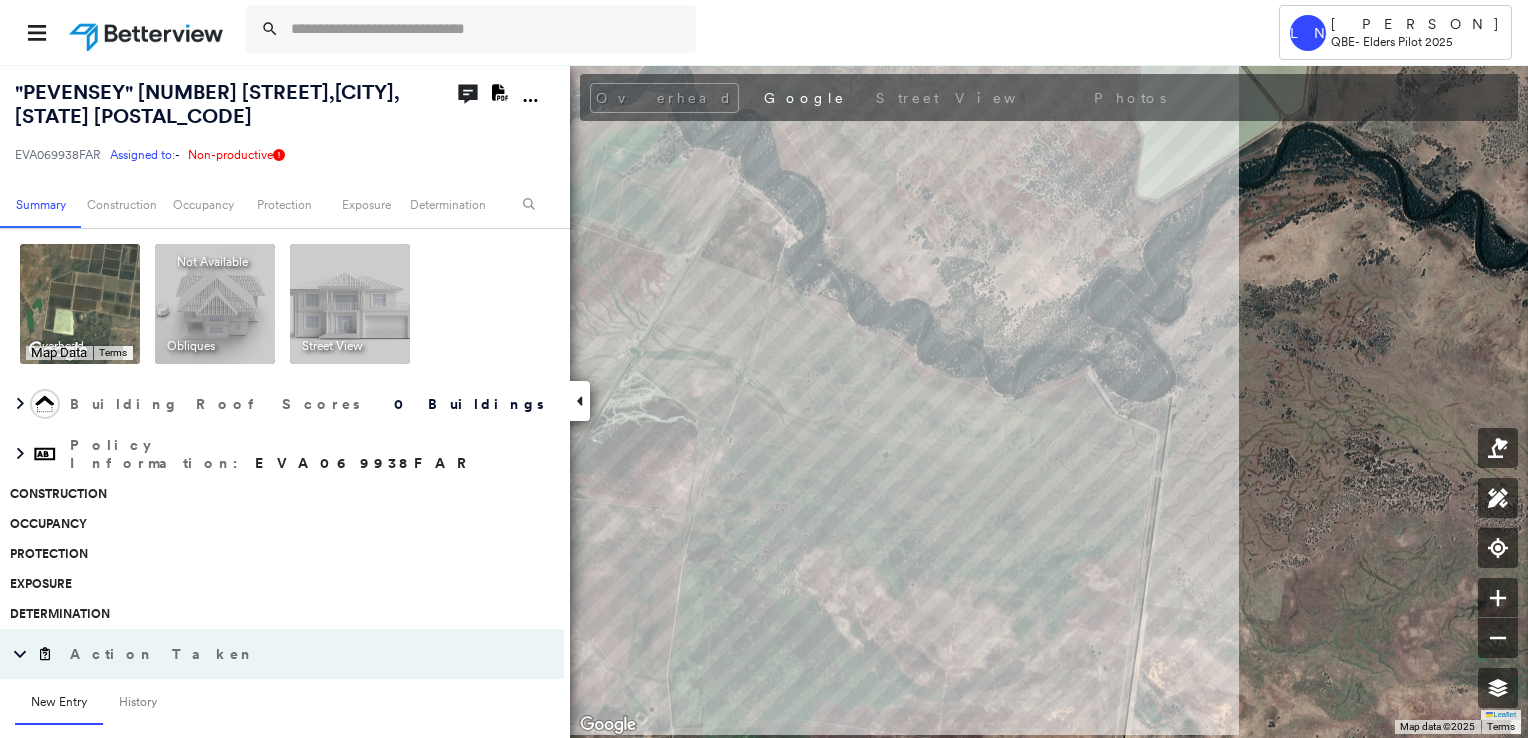 click on ""PEVENSEY" [NUMBER] [STREET],  [CITY], [STATE] [POSTAL_CODE] EVA069938FAR Assigned to:  - Assigned to:  - EVA069938FAR Assigned to:  - Non-productive  Open Comments Download PDF Report Summary Construction Occupancy Protection Exposure Determination Overhead Keyboard shortcuts Map Data Map data ©[YEAR] Google Map data ©[YEAR] Google 5 km  Click to toggle between metric and imperial units Terms Report a map error To navigate the map with touch gestures double-tap and hold your finger on the map, then drag the map. To navigate, press the arrow keys. Keyboard shortcuts Map Data Map data ©[YEAR] Map data ©[YEAR] 5 km  Click to toggle between metric and imperial units Terms Report a map error To navigate the map with touch gestures double-tap and hold your finger on the map, then drag the map. To navigate, press the arrow keys. Obliques Not Available ; Street View Building Roof Scores 0 Buildings Policy Information :  EVA069938FAR Construction Occupancy Protection Exposure Determination Action Taken New Entry History General Save" at bounding box center [764, 401] 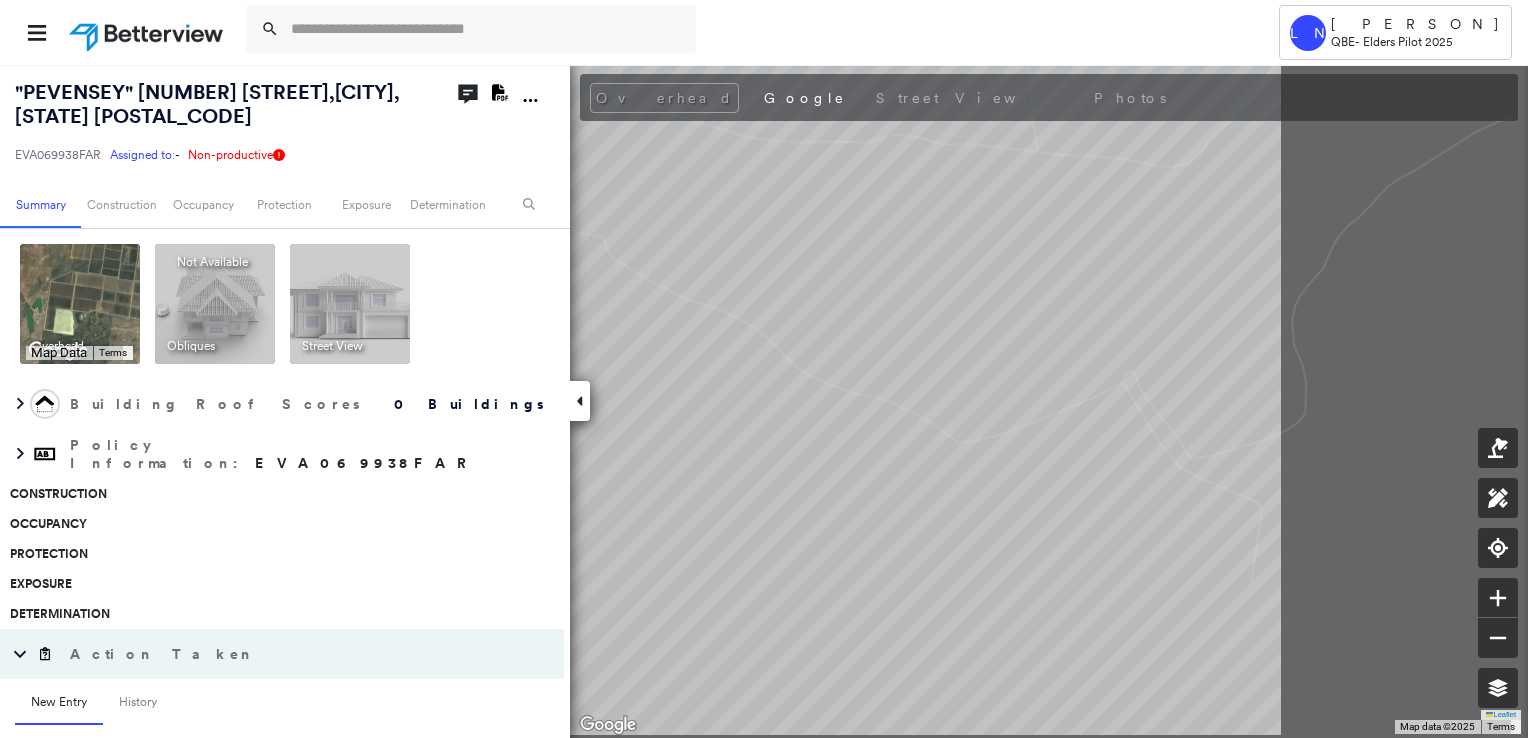 click on ""PEVENSEY" [NUMBER] [STREET],  [CITY], [STATE] [POSTAL_CODE] EVA069938FAR Assigned to:  - Assigned to:  - EVA069938FAR Assigned to:  - Non-productive  Open Comments Download PDF Report Summary Construction Occupancy Protection Exposure Determination Overhead Keyboard shortcuts Map Data Map data ©[YEAR] Google Map data ©[YEAR] Google 5 km  Click to toggle between metric and imperial units Terms Report a map error To navigate the map with touch gestures double-tap and hold your finger on the map, then drag the map. To navigate, press the arrow keys. Keyboard shortcuts Map Data Map data ©[YEAR] Map data ©[YEAR] 5 km  Click to toggle between metric and imperial units Terms Report a map error To navigate the map with touch gestures double-tap and hold your finger on the map, then drag the map. To navigate, press the arrow keys. Obliques Not Available ; Street View Building Roof Scores 0 Buildings Policy Information :  EVA069938FAR Construction Occupancy Protection Exposure Determination Action Taken New Entry History General Save" at bounding box center [764, 401] 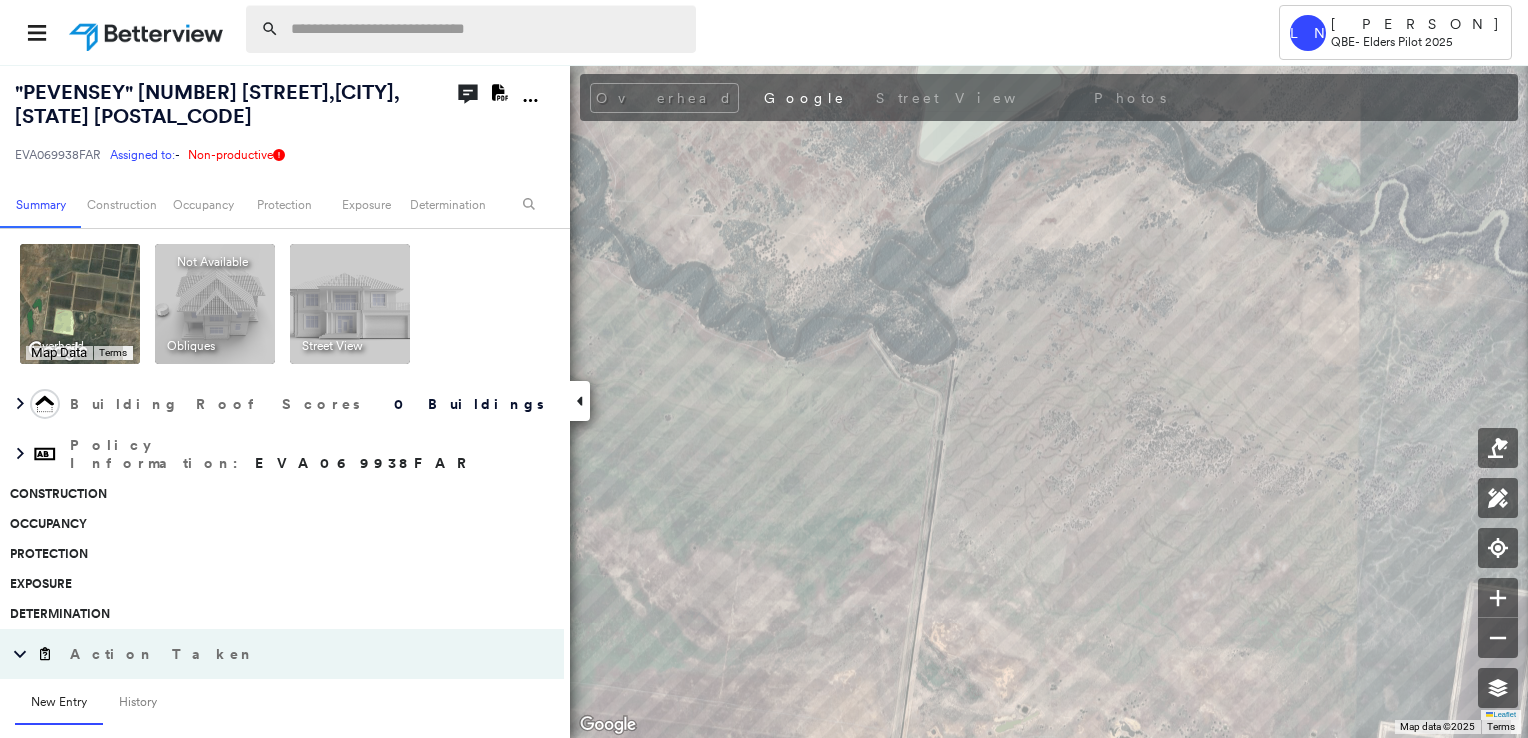 click at bounding box center (487, 29) 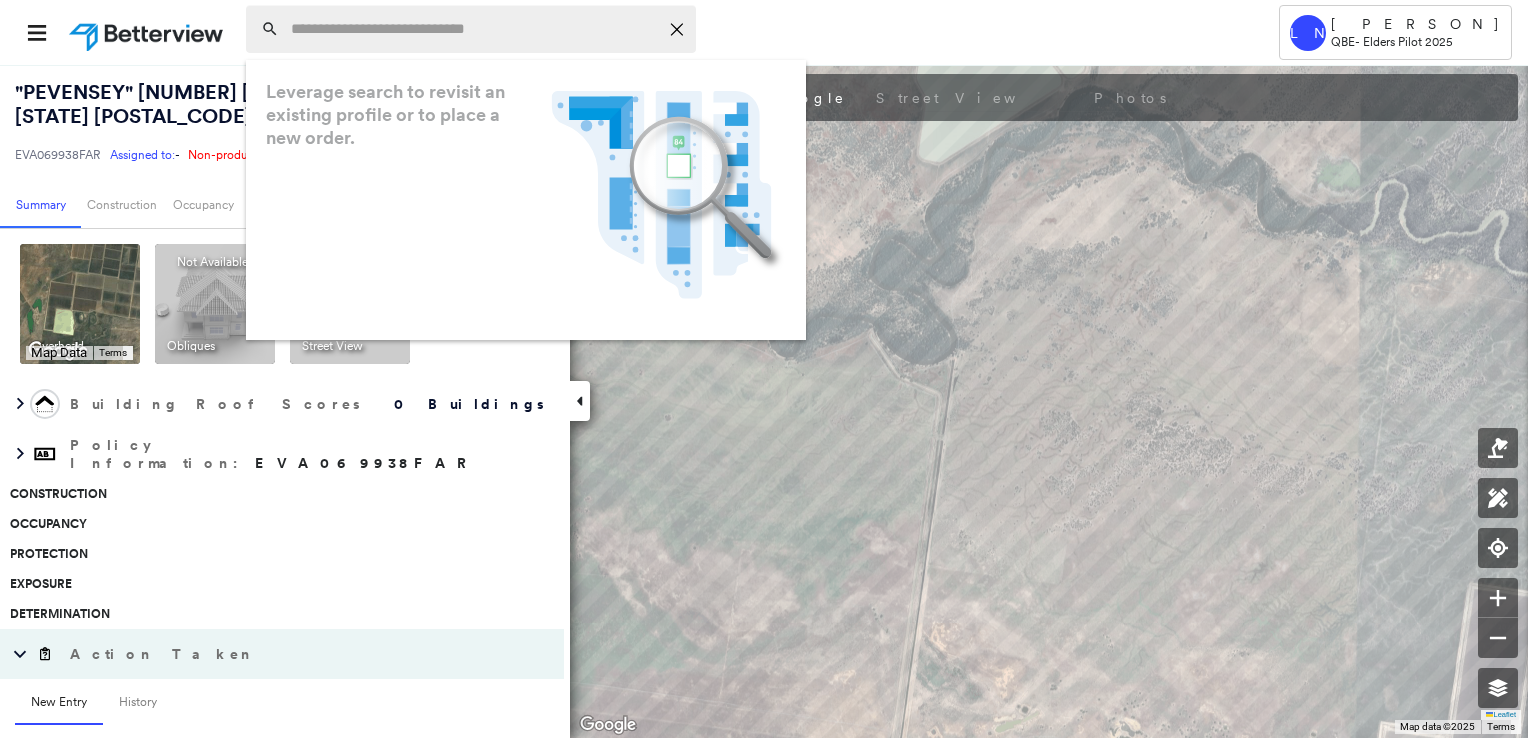 paste on "**********" 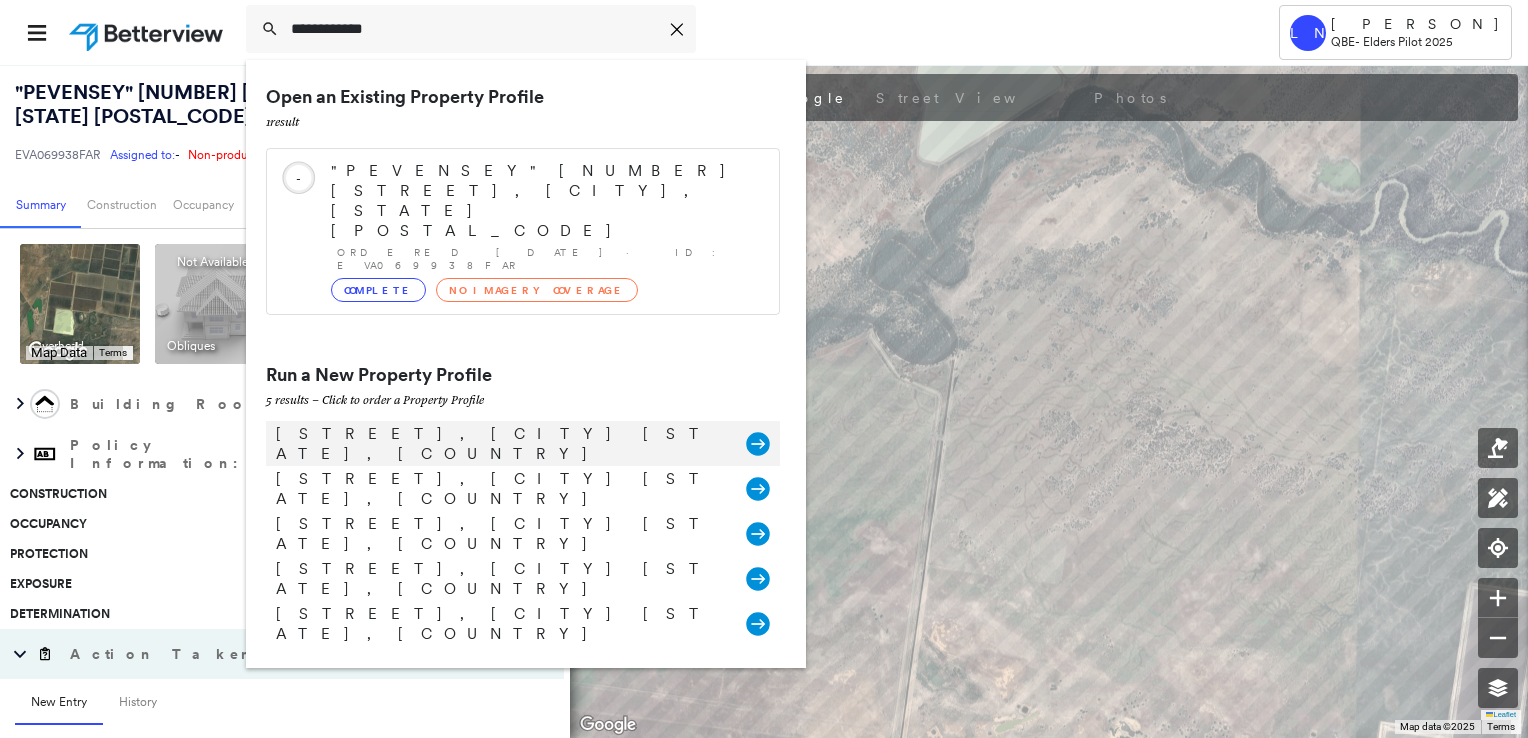 type on "**********" 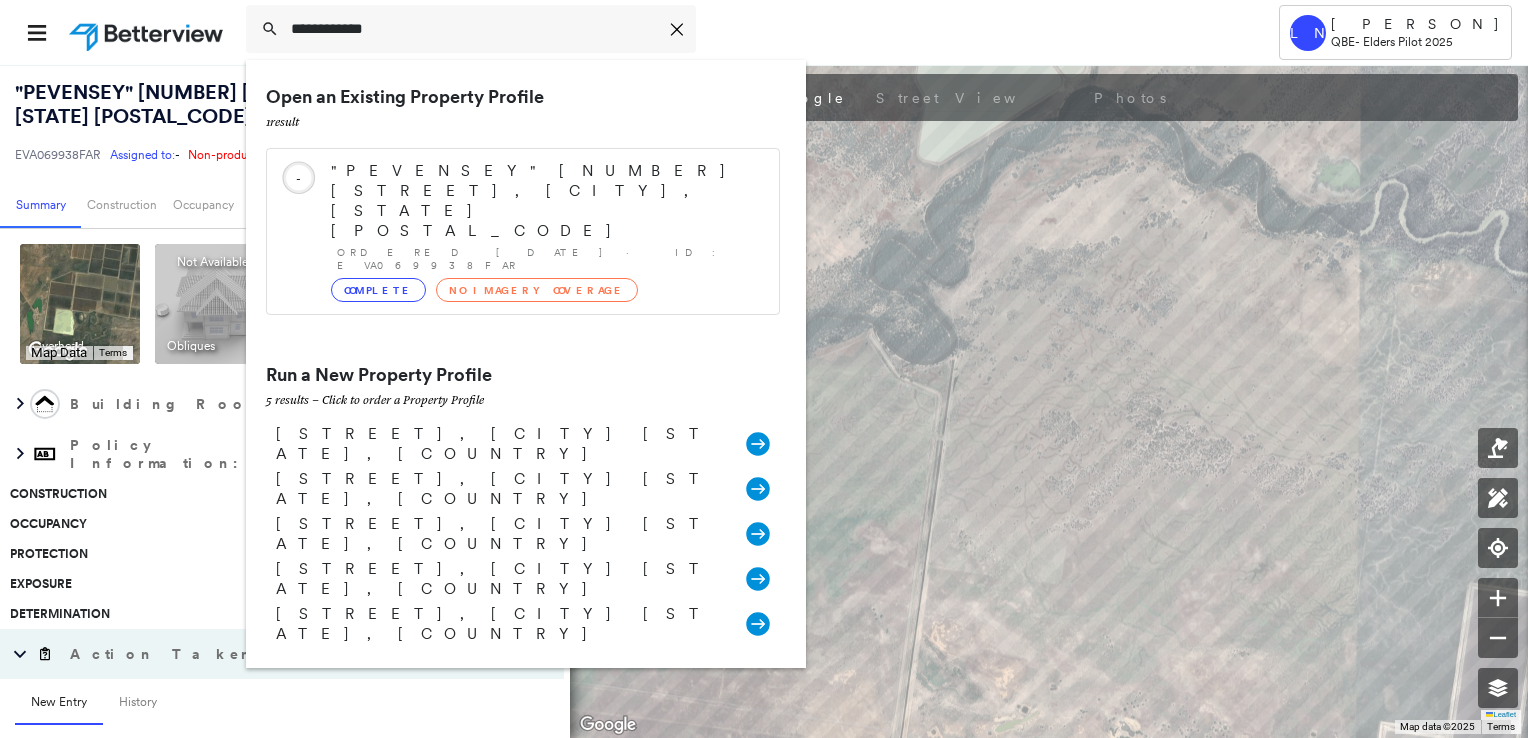 drag, startPoint x: 498, startPoint y: 368, endPoint x: 511, endPoint y: 368, distance: 13 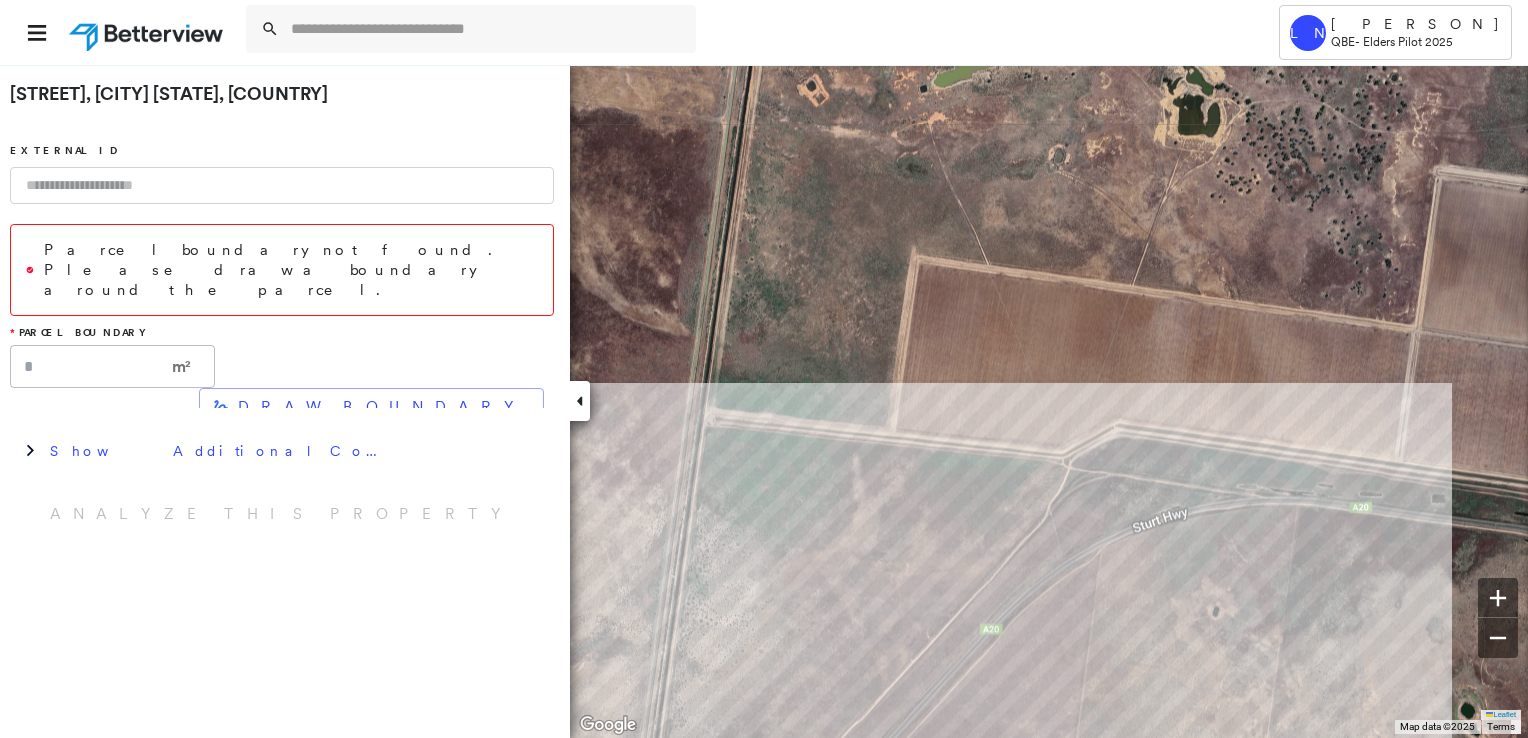 click on "Tower LN [PERSON] QBE  -   Elders Pilot [YEAR] [STREET], [CITY] [STATE], [COUNTRY] External ID   Parcel boundary not found. Please draw a boundary around the parcel. * Parcel Boundary * m² ​ DRAW BOUNDARY Show Additional Company Data Analyze This Property  Leaflet Keyboard shortcuts Map Data Map data ©[YEAR] Map data ©[YEAR] 200 m  Click to toggle between metric and imperial units Terms Report a map error To navigate the map with touch gestures double-tap and hold your finger on the map, then drag the map. To navigate, press the arrow keys. Keyboard shortcuts Map Data Map data ©[YEAR] Imagery ©[YEAR] Airbus, CNES / Airbus, Maxar Technologies Map data ©[YEAR] Imagery ©[YEAR] Airbus, CNES / Airbus, Maxar Technologies 200 m  Click to toggle between metric and imperial units Terms Report a map error To navigate the map with touch gestures double-tap and hold your finger on the map, then drag the map. To navigate, press the arrow keys." at bounding box center (764, 369) 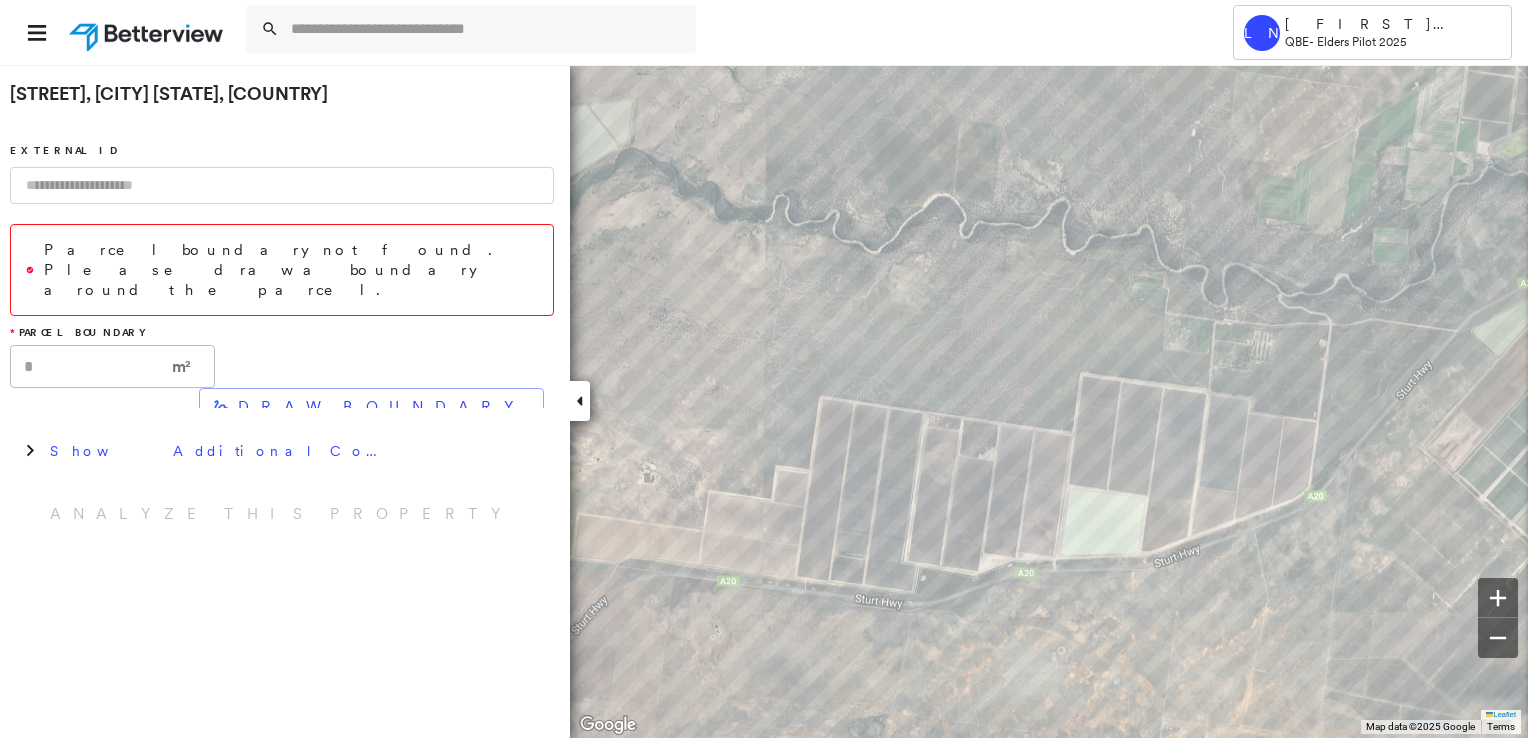 scroll, scrollTop: 0, scrollLeft: 0, axis: both 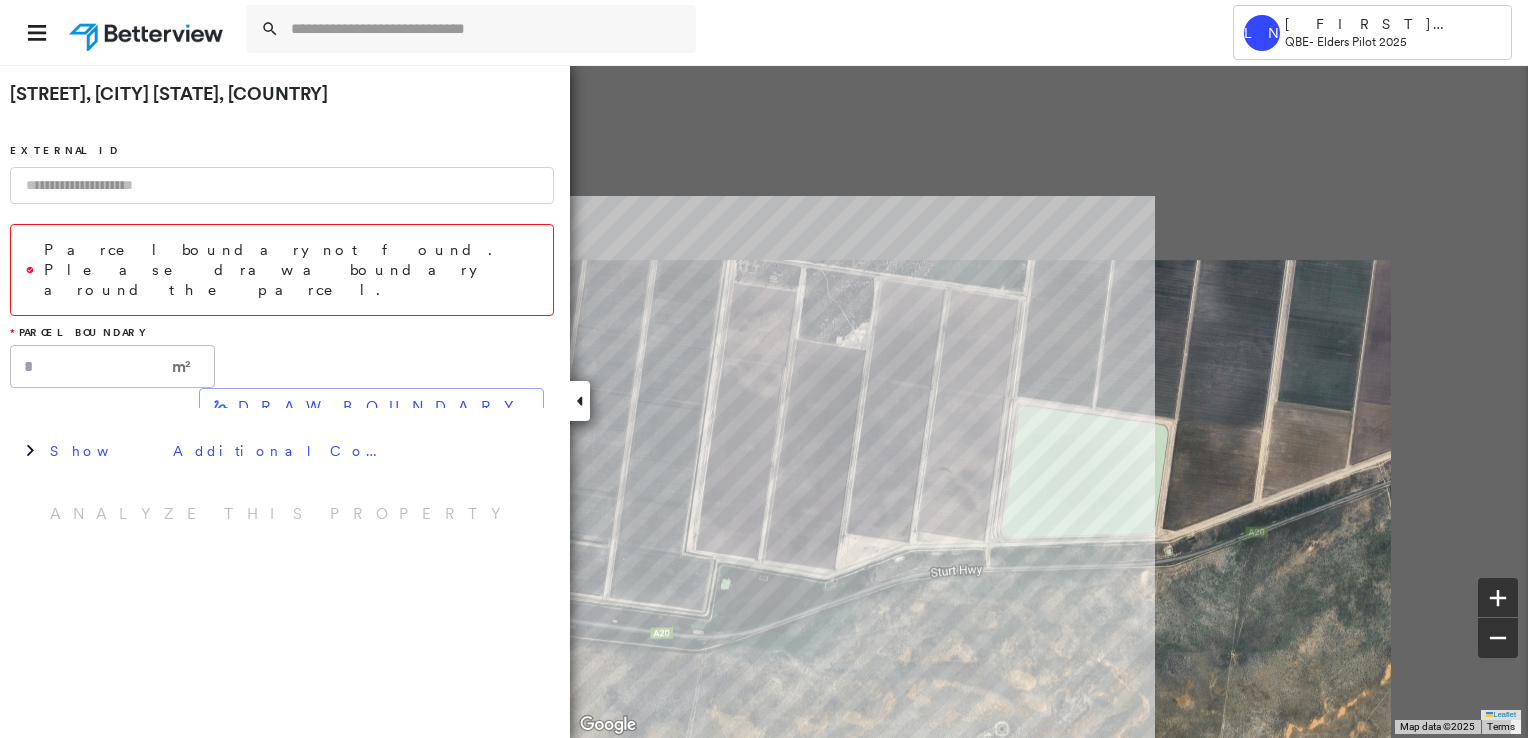 click on "[STREET], [CITY] [STATE] External ID   Parcel boundary not found. Please draw a boundary around the parcel. * Parcel Boundary * m² ​ DRAW BOUNDARY Show Additional Company Data Analyze This Property  Leaflet Keyboard shortcuts Map Data Map data ©2025 Map data ©2025 500 m  Click to toggle between metric and imperial units Terms Report a map error To navigate the map with touch gestures double-tap and hold your finger on the map, then drag the map. To navigate, press the arrow keys. Keyboard shortcuts Map Data Map data ©2025 Imagery ©2025 Airbus, CNES / Airbus, Landsat / Copernicus, Maxar Technologies Map data ©2025 Imagery ©2025 Airbus, CNES / Airbus, Landsat / Copernicus, Maxar Technologies 500 m  Click to toggle between metric and imperial units Terms Report a map error To navigate the map with touch gestures double-tap and hold your finger on the map, then drag the map. To navigate, press the arrow keys." at bounding box center [764, 401] 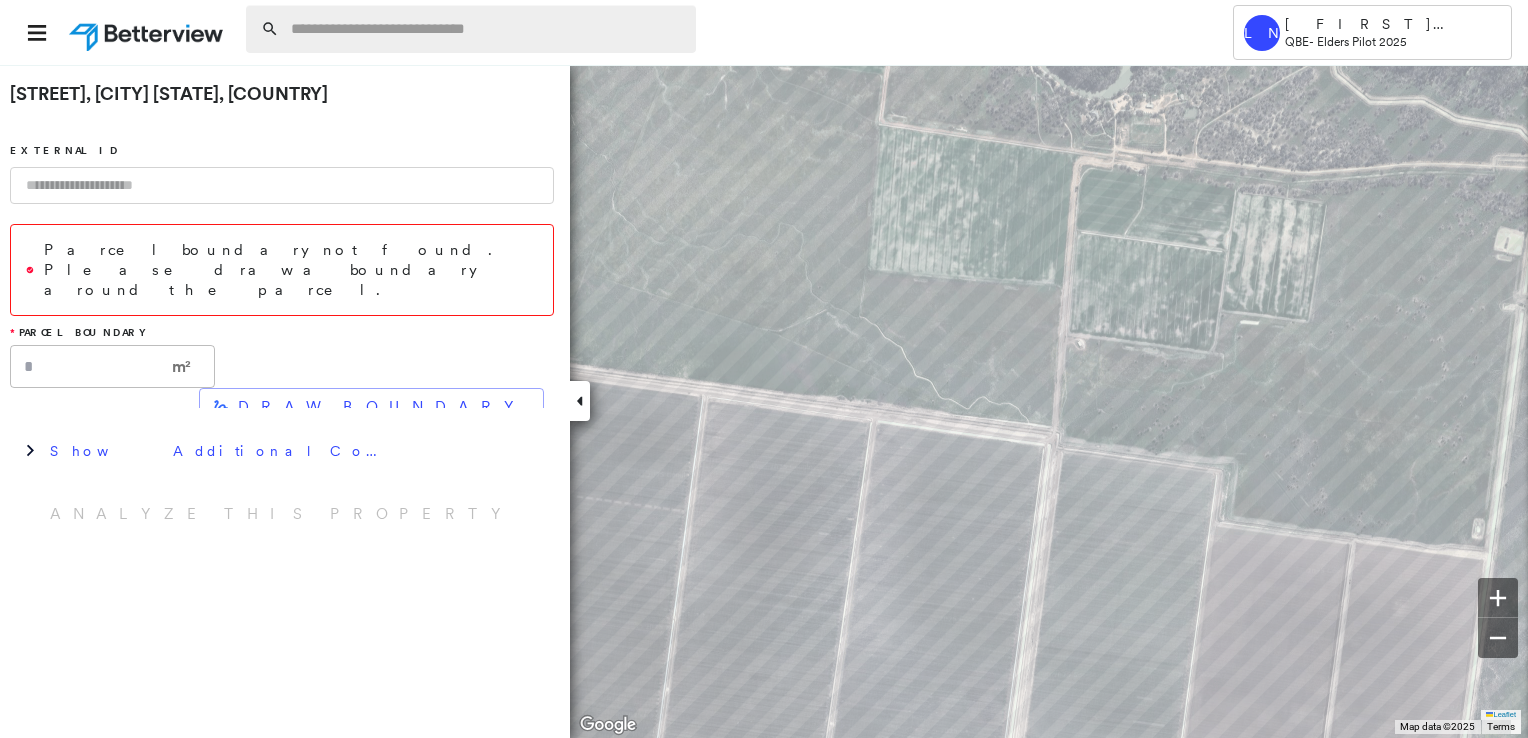 click at bounding box center (487, 29) 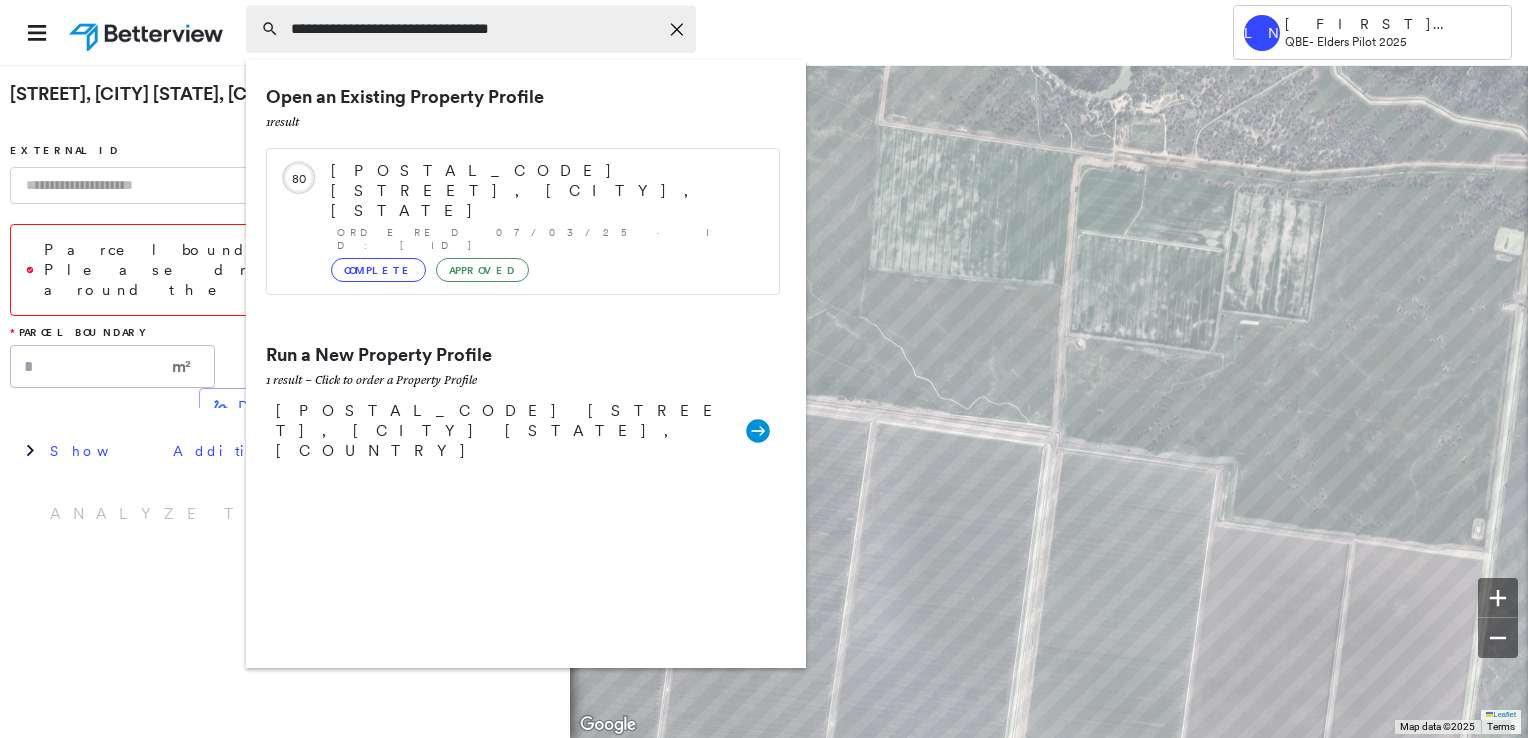 click on "Icon_Closemodal" 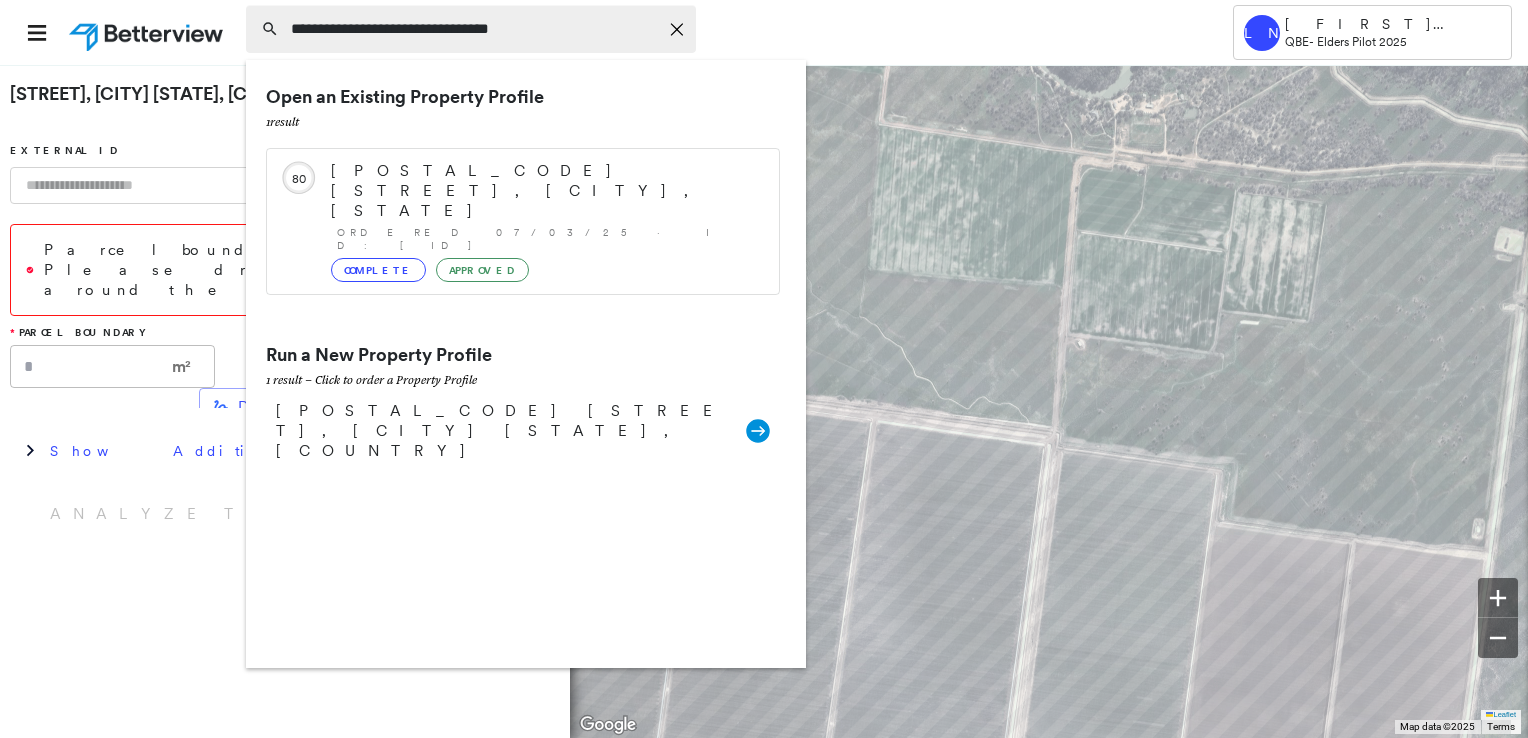 click on "**********" at bounding box center [474, 29] 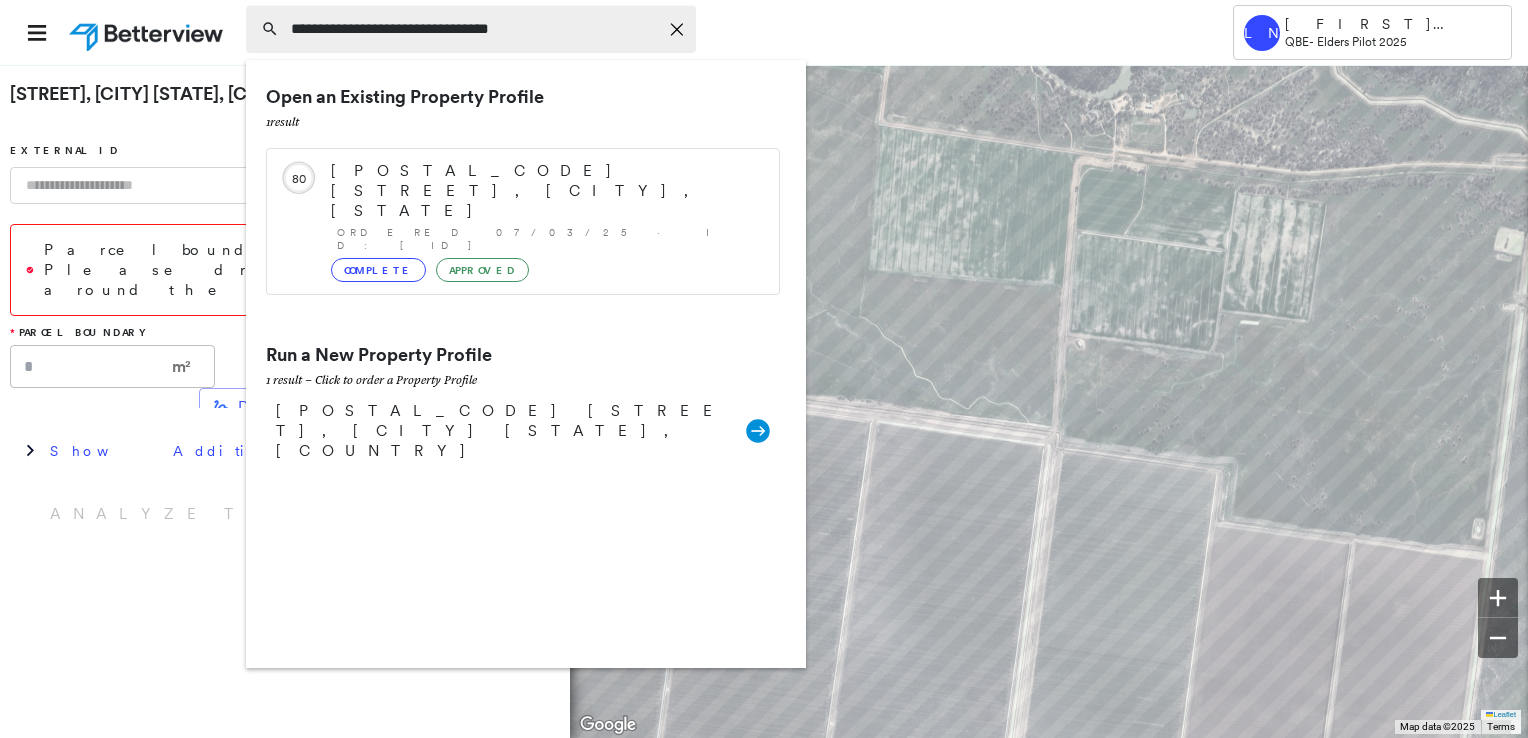 click on "Icon_Closemodal" 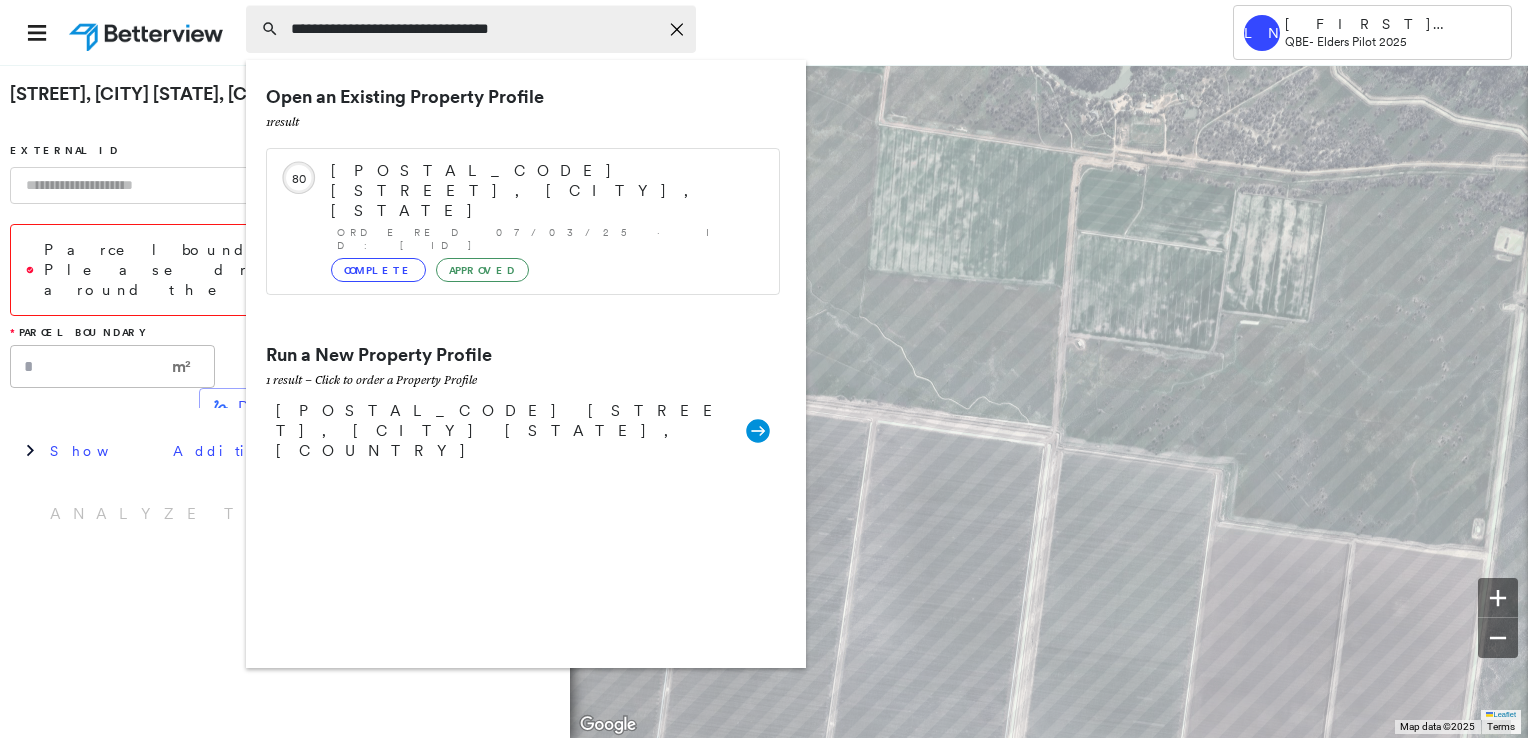 drag, startPoint x: 621, startPoint y: 18, endPoint x: 304, endPoint y: 38, distance: 317.63028 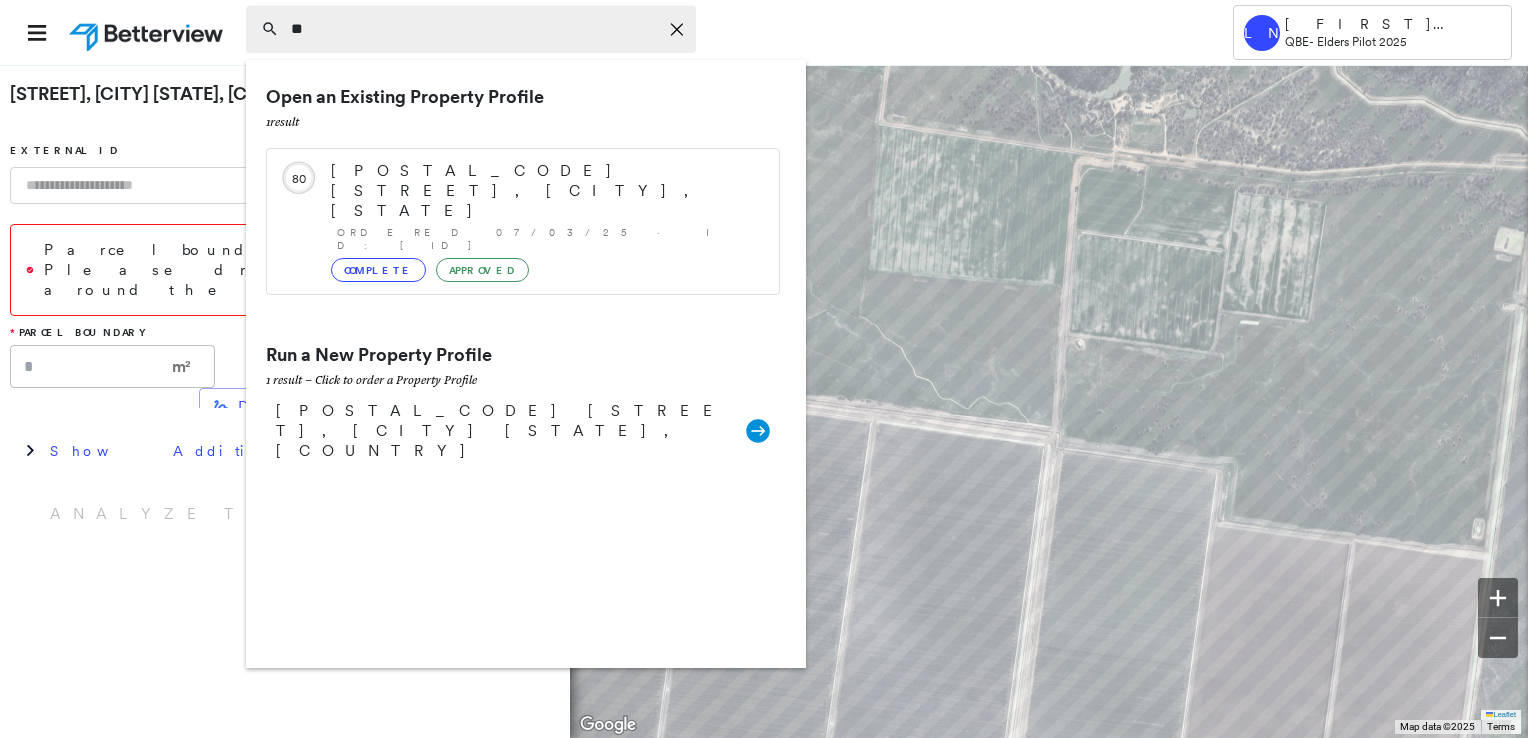 type on "*" 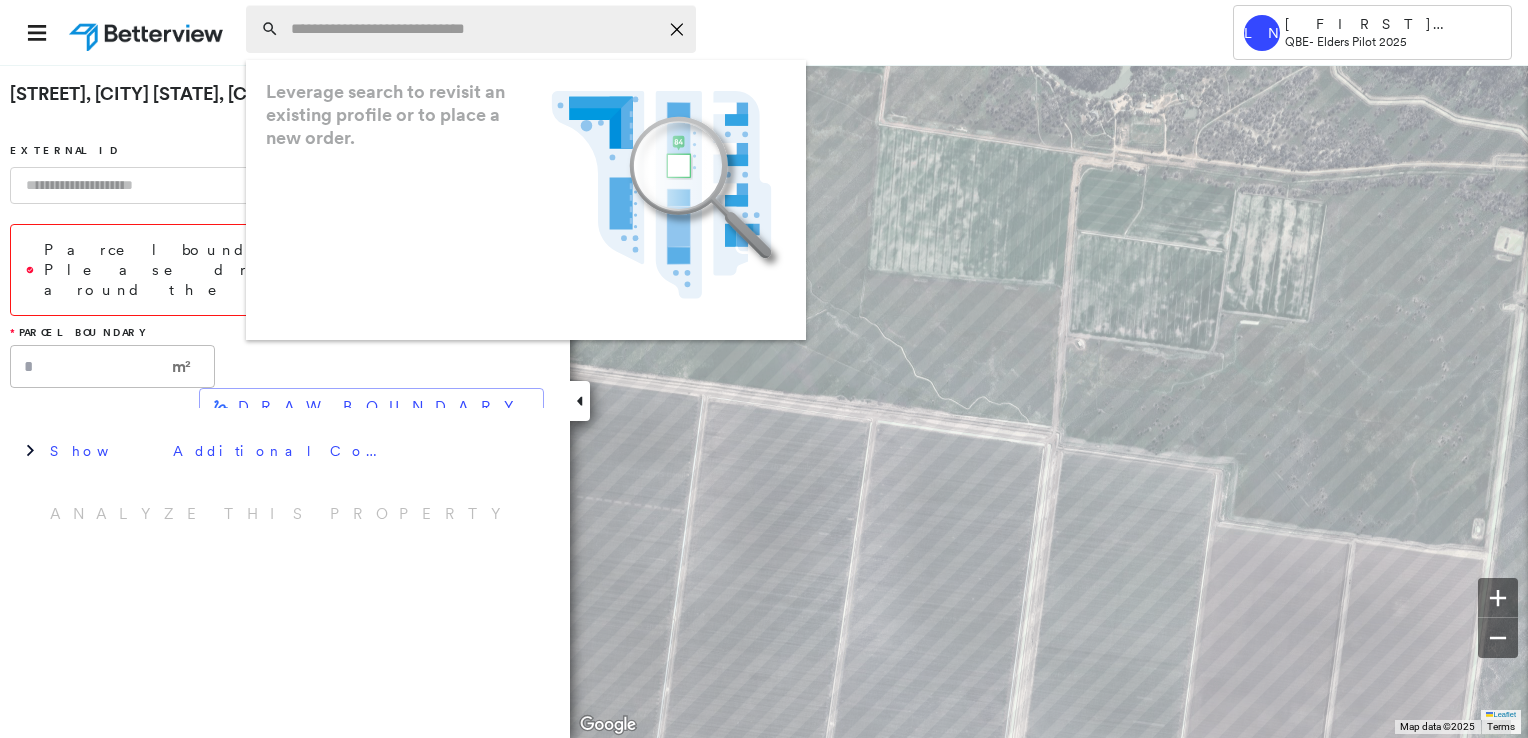 paste on "**********" 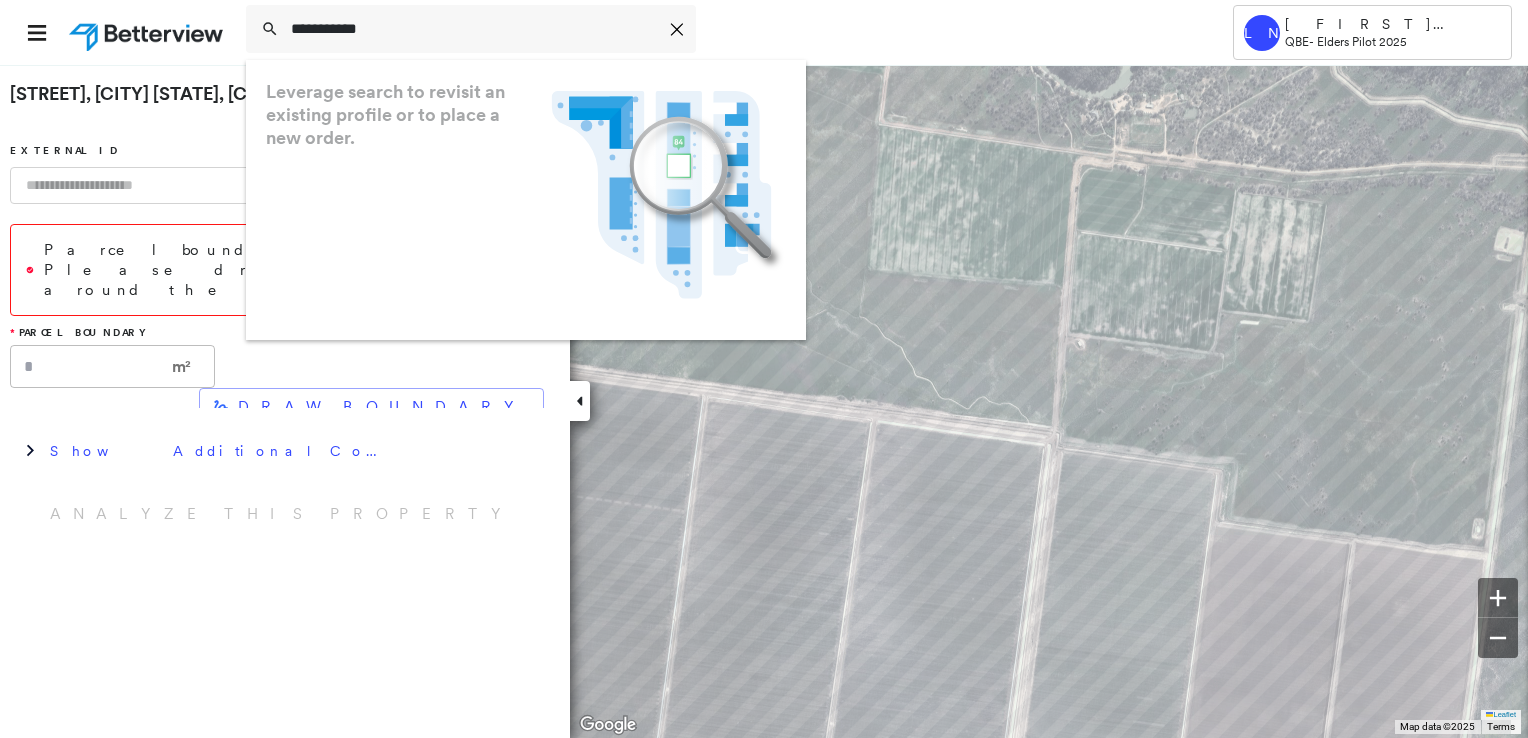 drag, startPoint x: 461, startPoint y: 26, endPoint x: 173, endPoint y: 52, distance: 289.17123 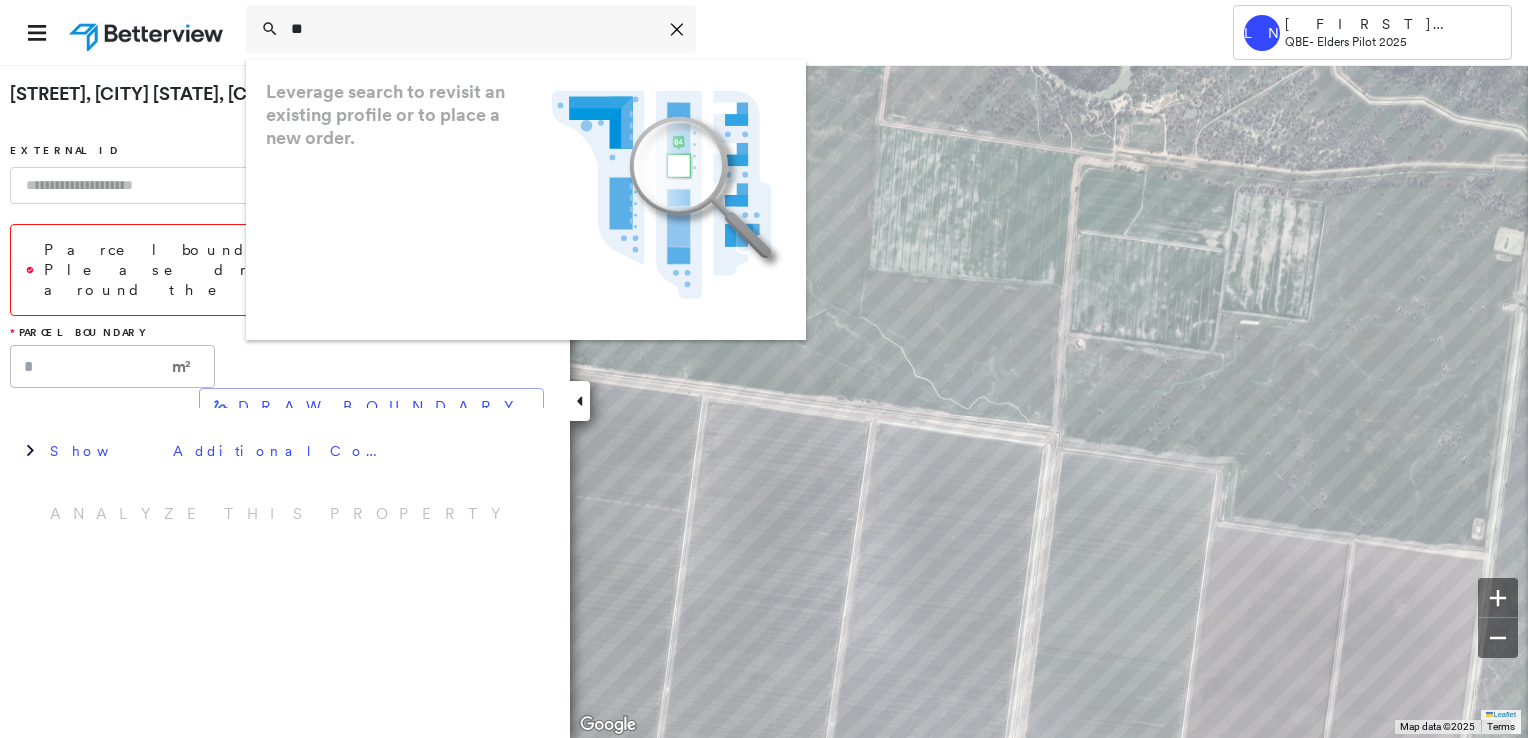 type on "*" 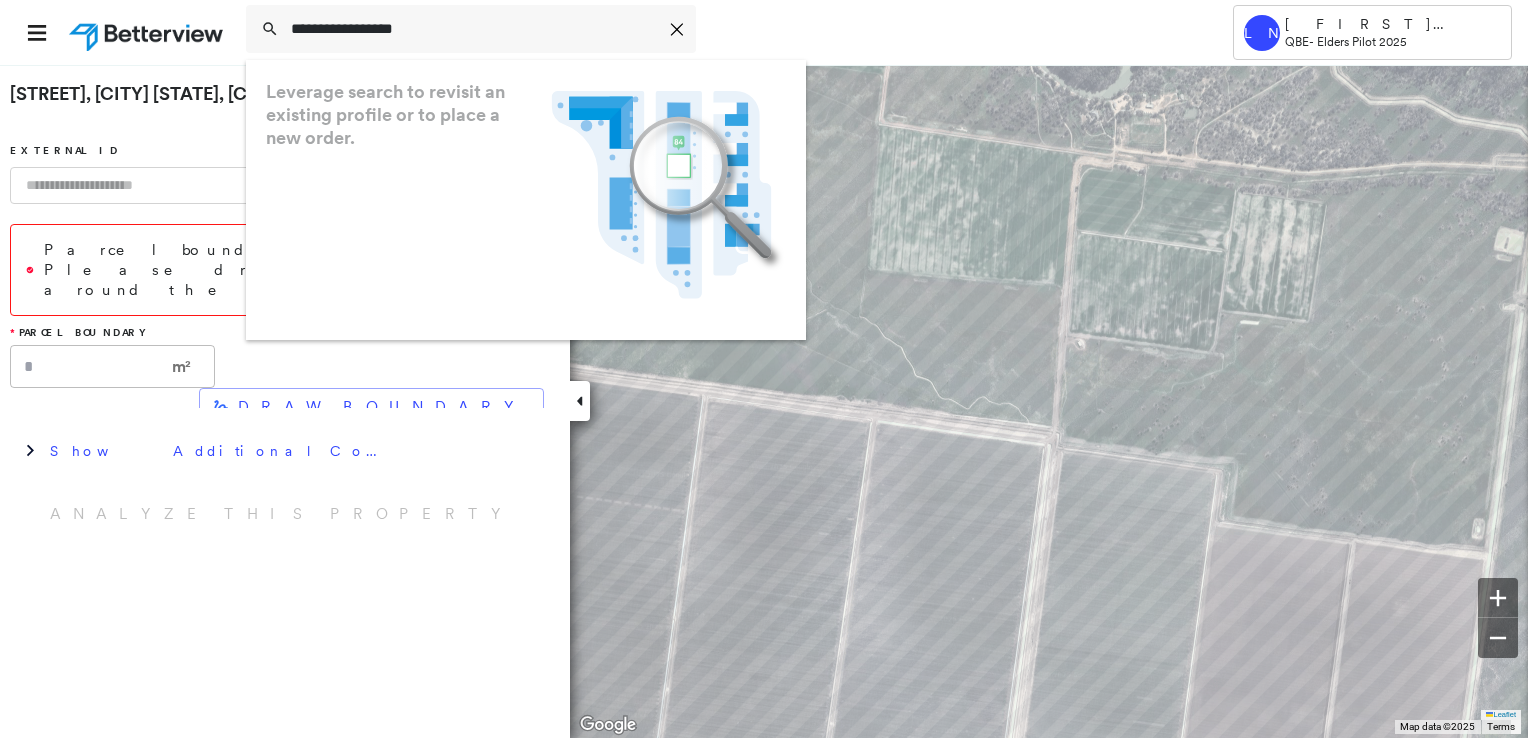drag, startPoint x: 499, startPoint y: 28, endPoint x: 1, endPoint y: 29, distance: 498.001 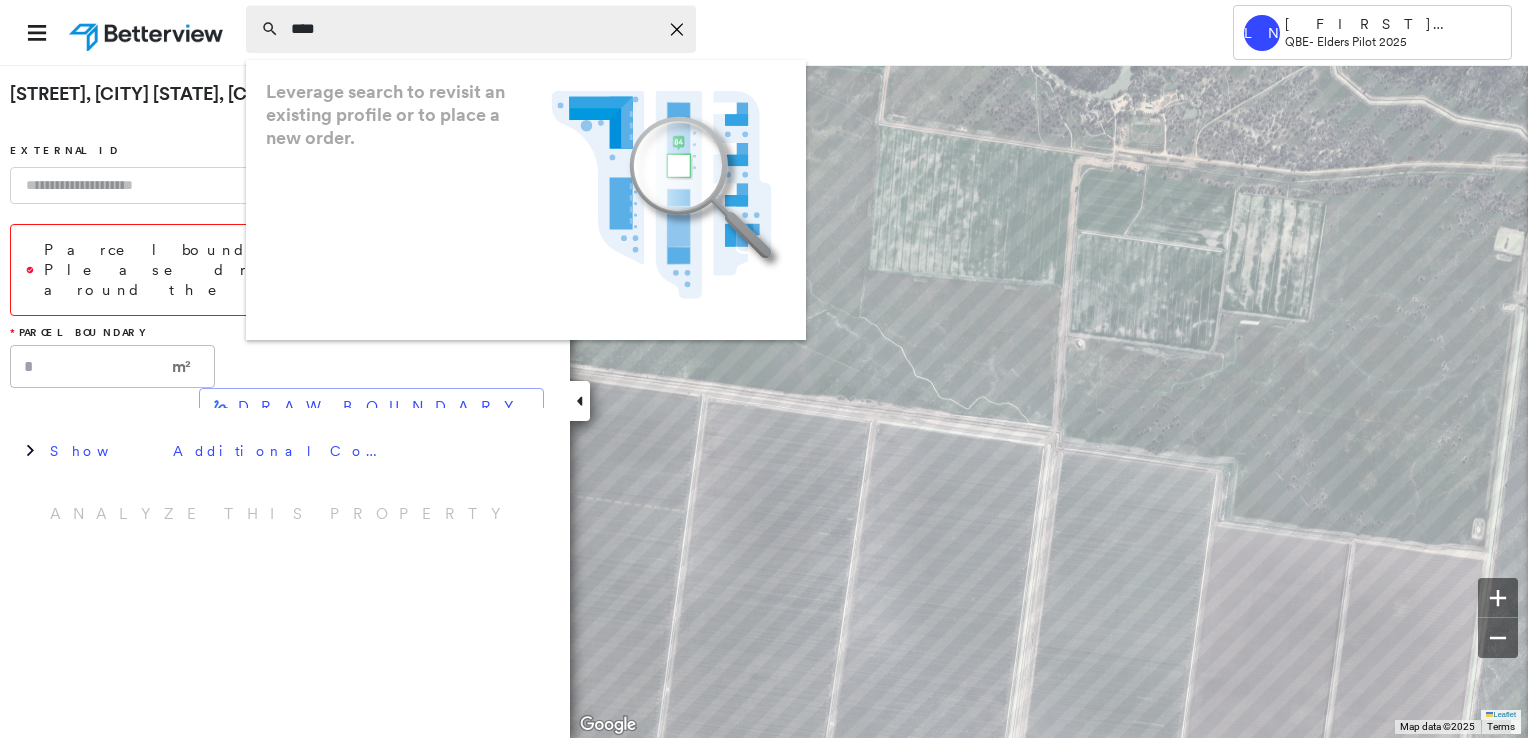 click on "****" at bounding box center [474, 29] 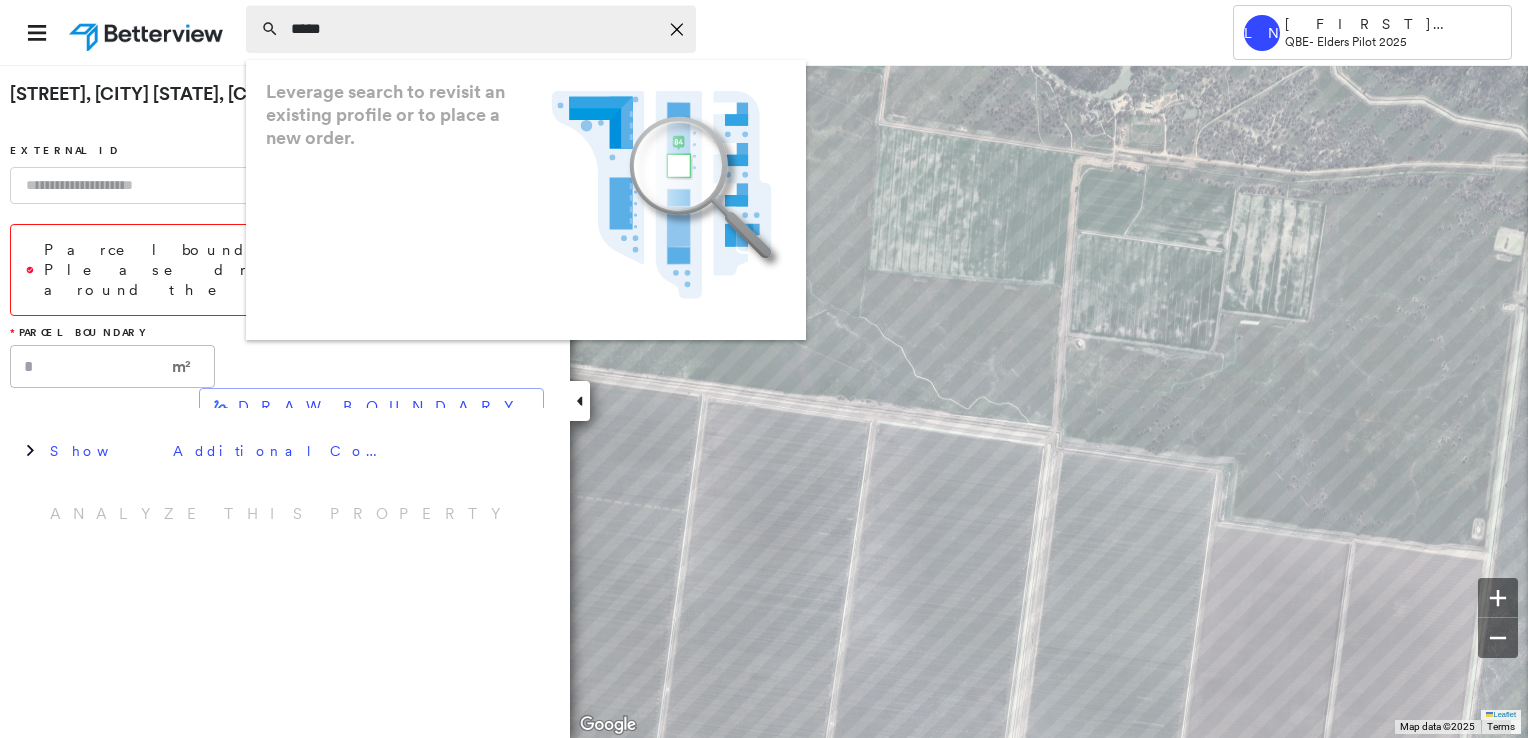 paste on "**********" 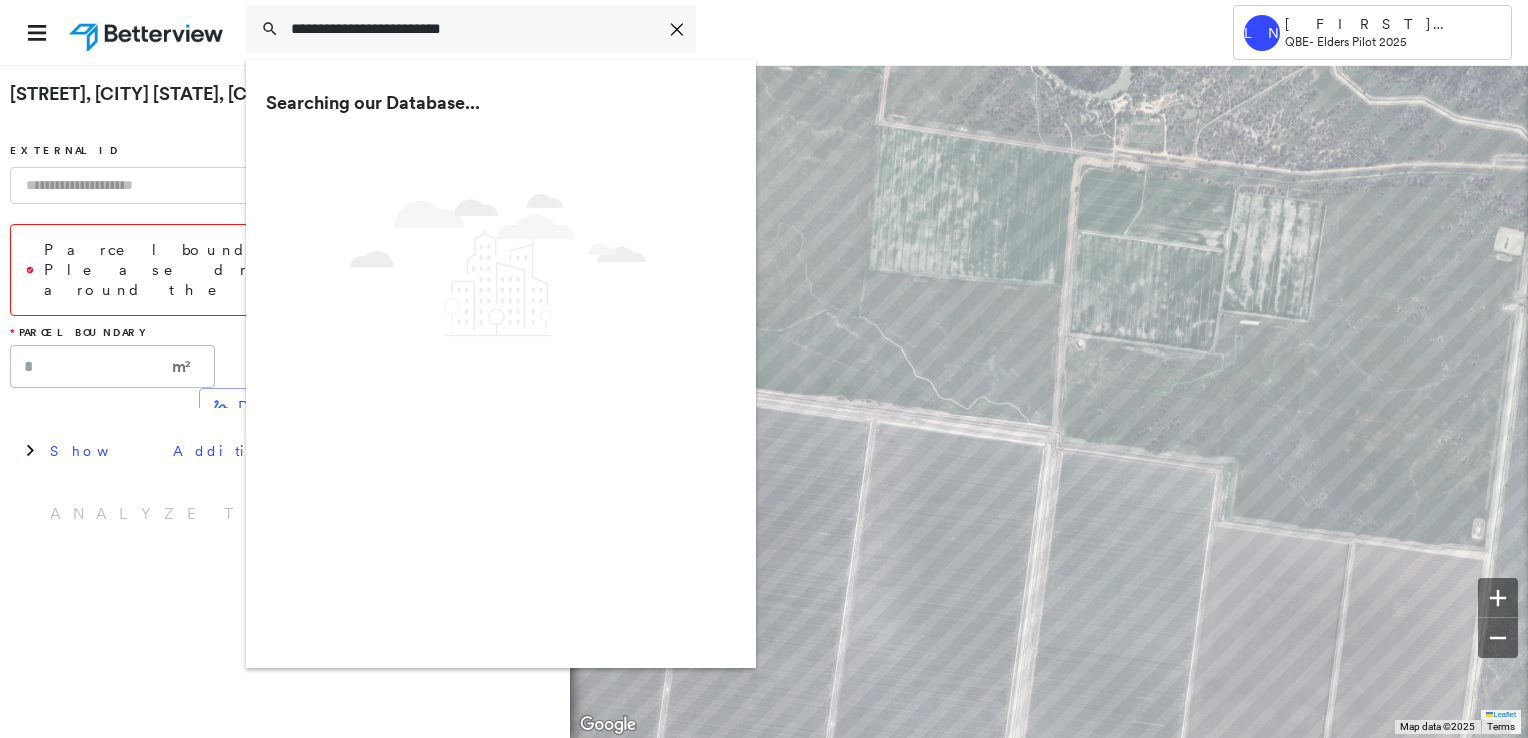 type on "**********" 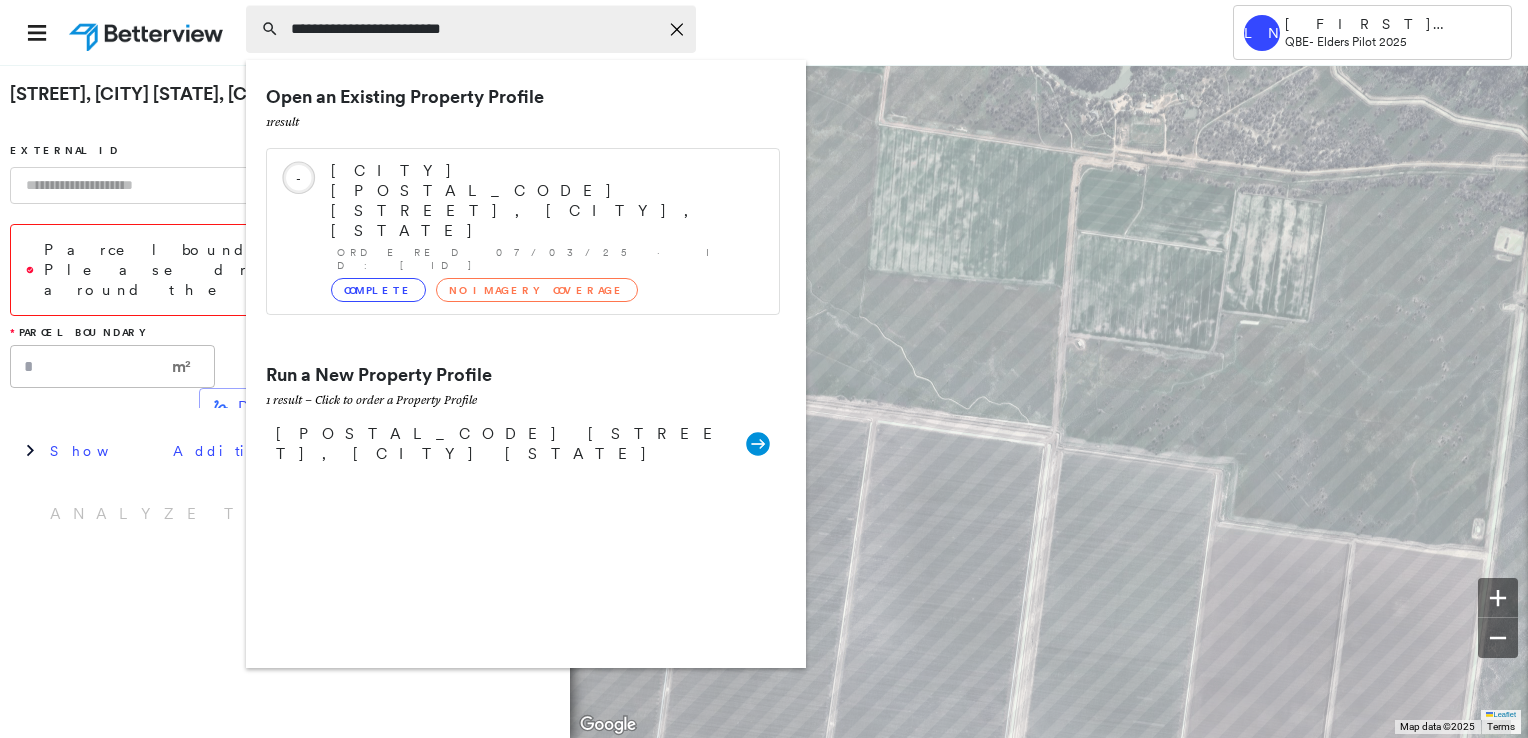 click on "**********" at bounding box center (474, 29) 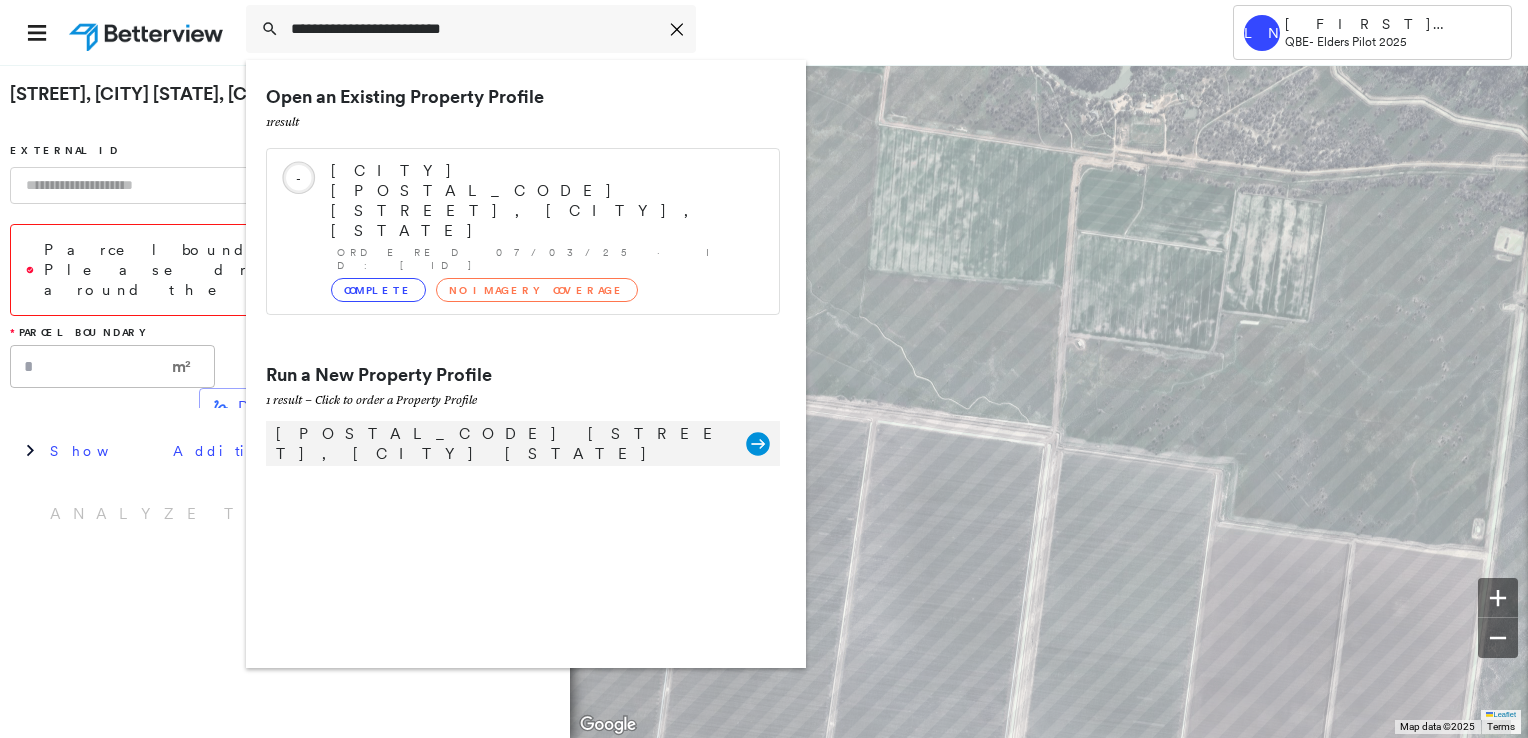 click on "6500 Sturt Hwy, Maude NSW, Australia Group Created with Sketch." at bounding box center [523, 443] 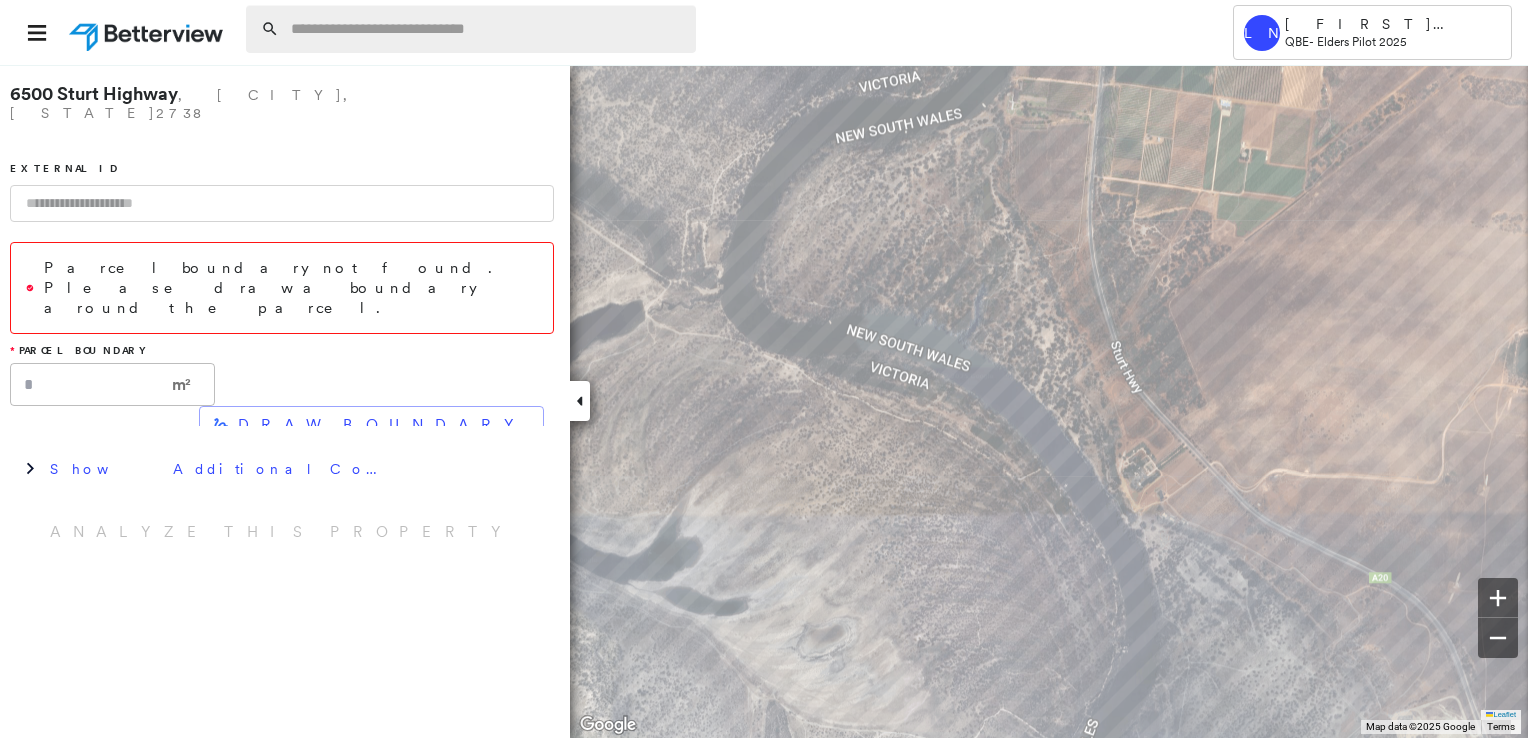 click at bounding box center (487, 29) 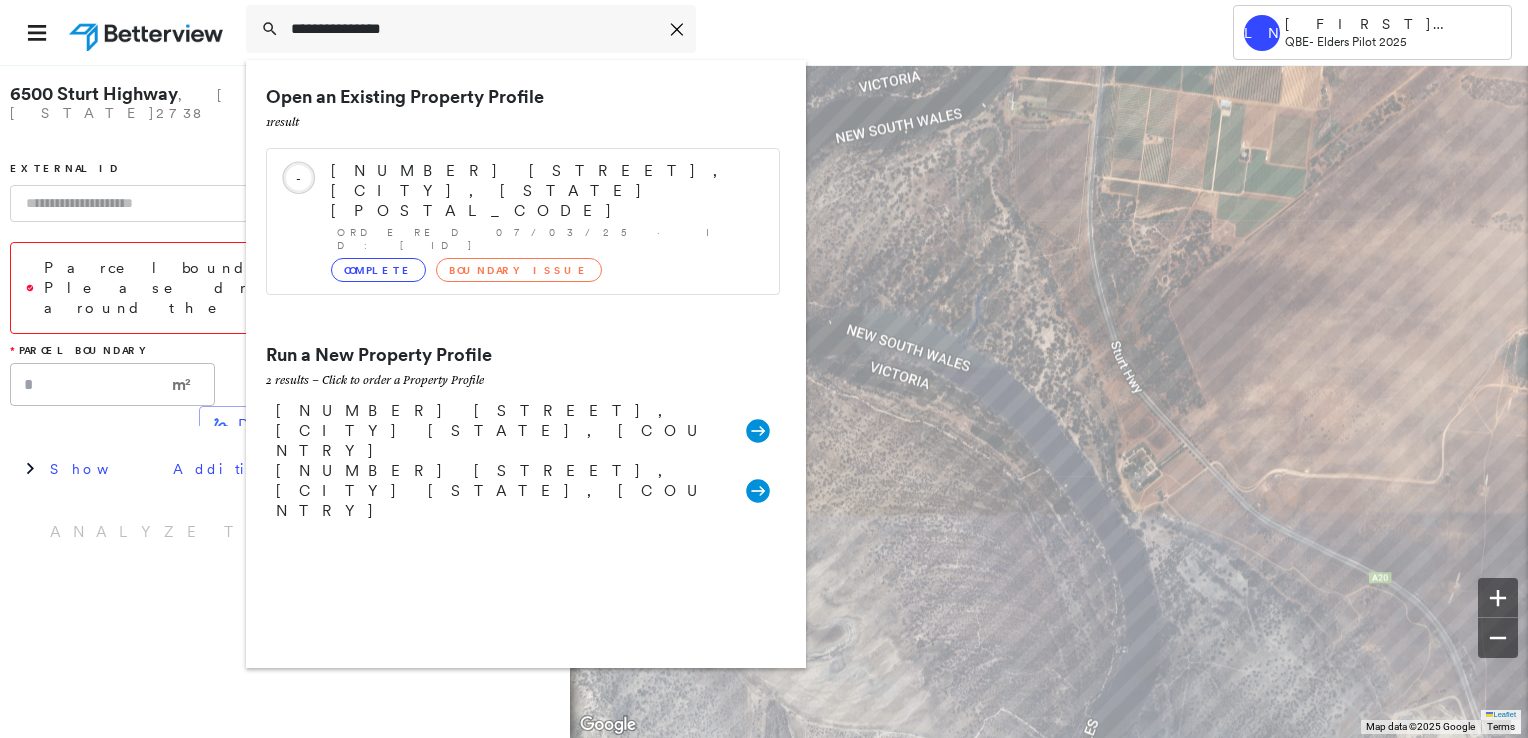 type on "**********" 